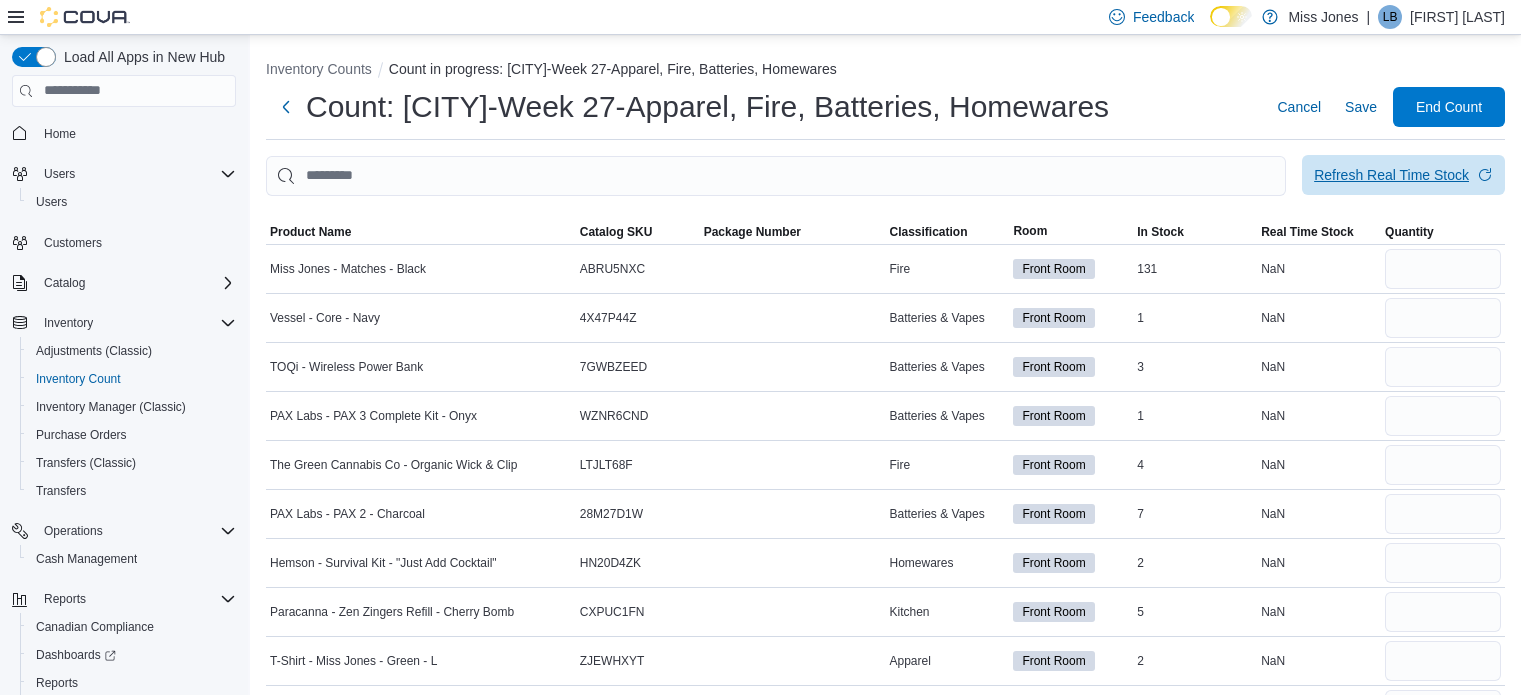 scroll, scrollTop: 0, scrollLeft: 0, axis: both 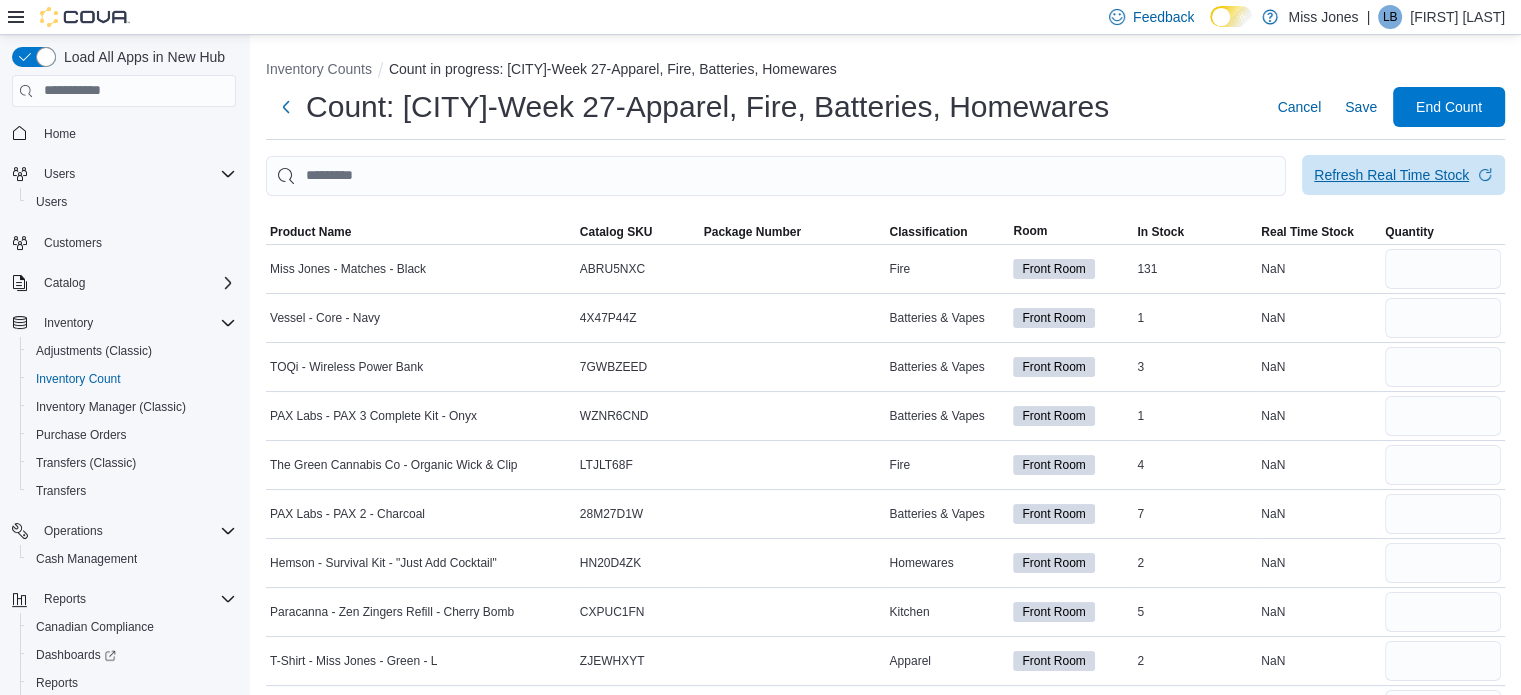 click on "Refresh Real Time Stock" at bounding box center [1391, 175] 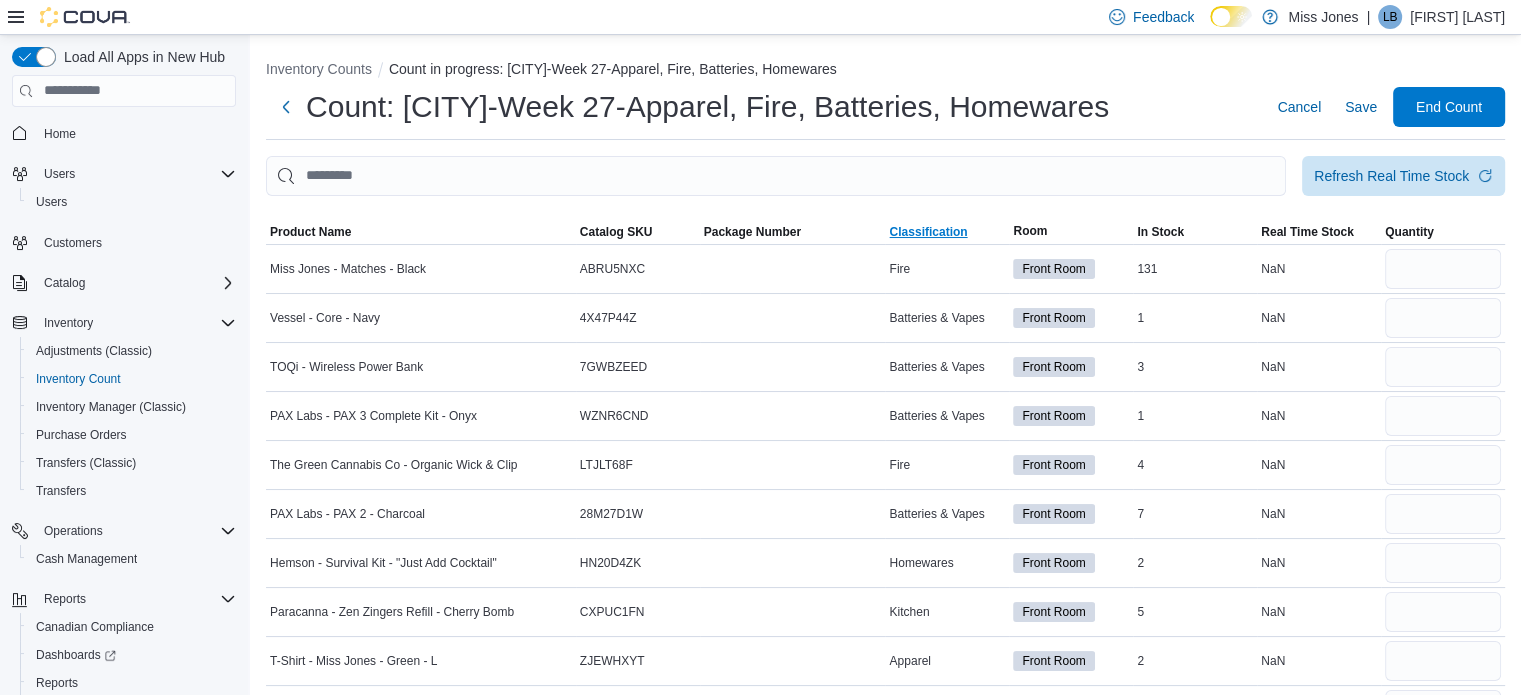 click on "Classification" at bounding box center [928, 232] 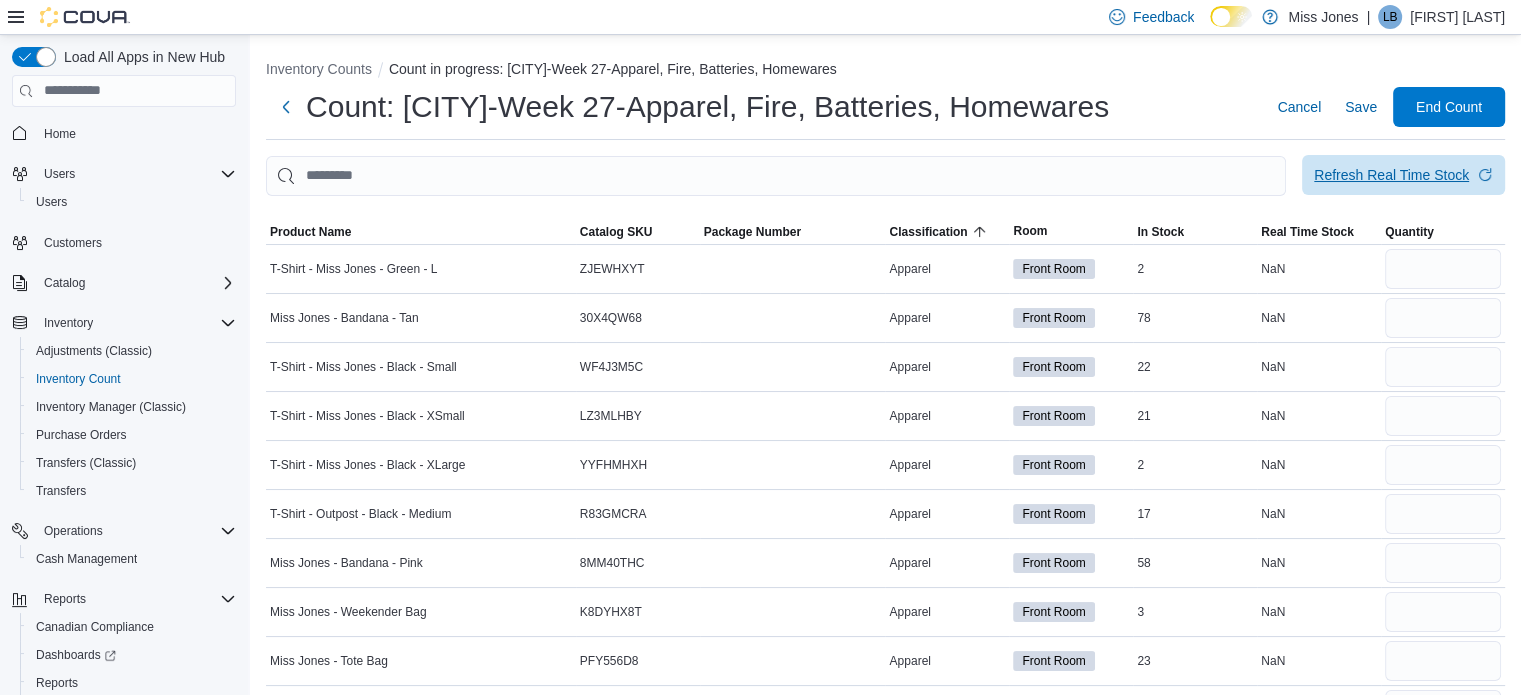 click on "Refresh Real Time Stock" at bounding box center [1391, 175] 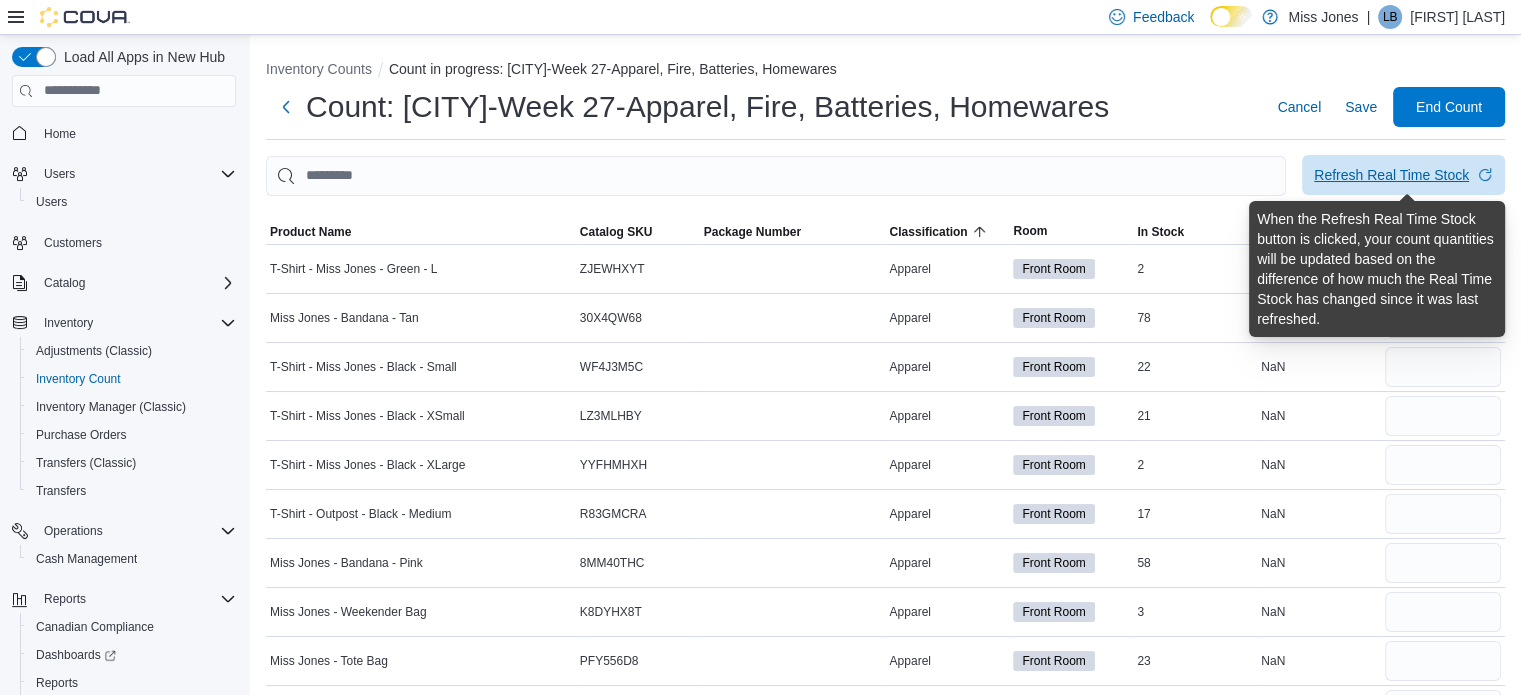 click on "Refresh Real Time Stock" at bounding box center [1391, 175] 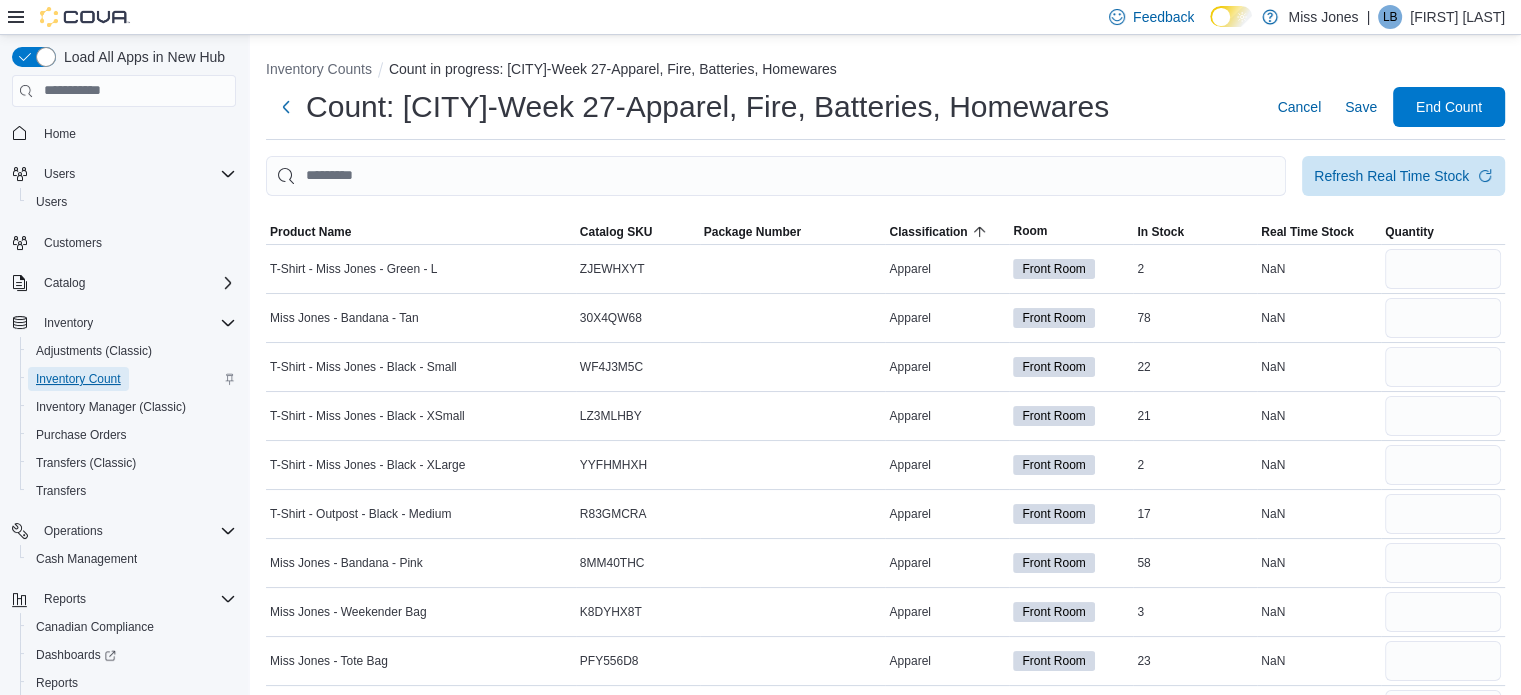 click on "Inventory Count" at bounding box center [78, 379] 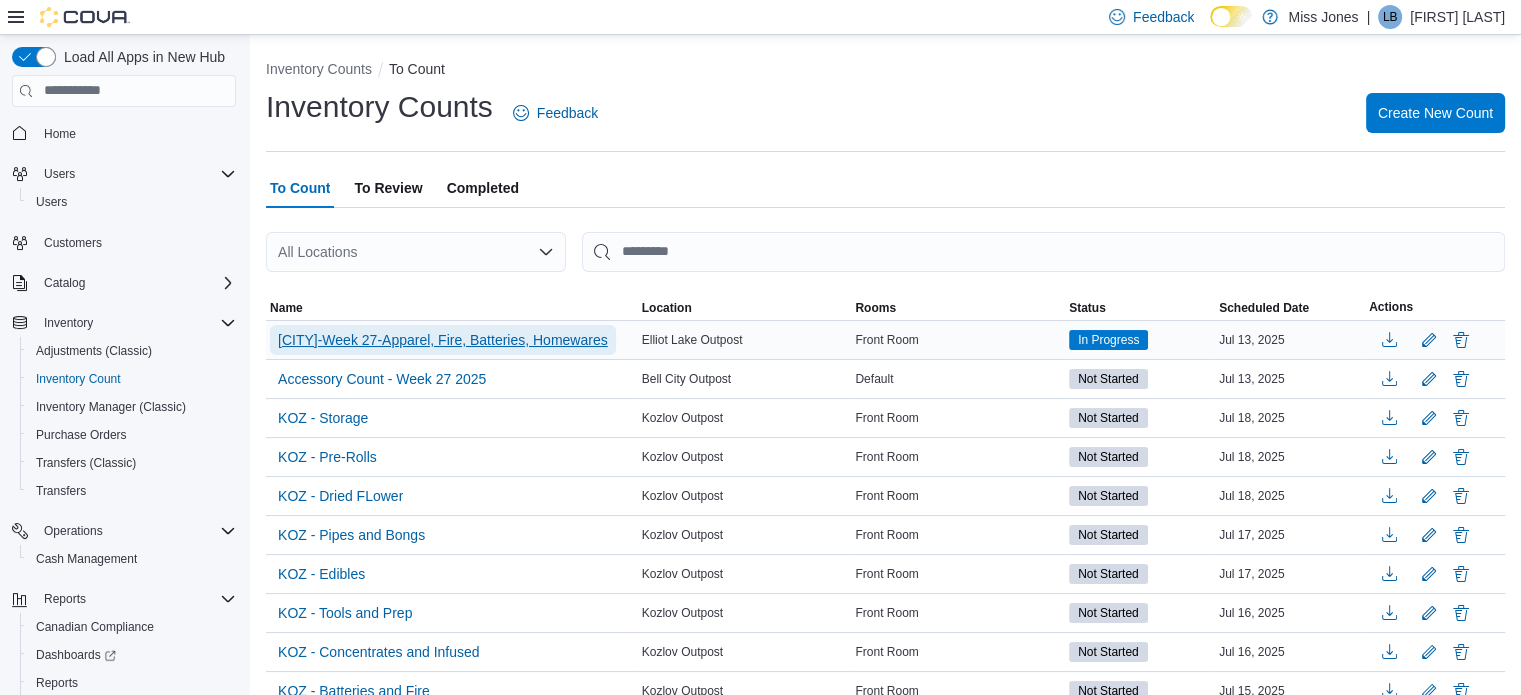 click on "[CITY]-Week 27-Apparel, Fire, Batteries, Homewares" at bounding box center (443, 340) 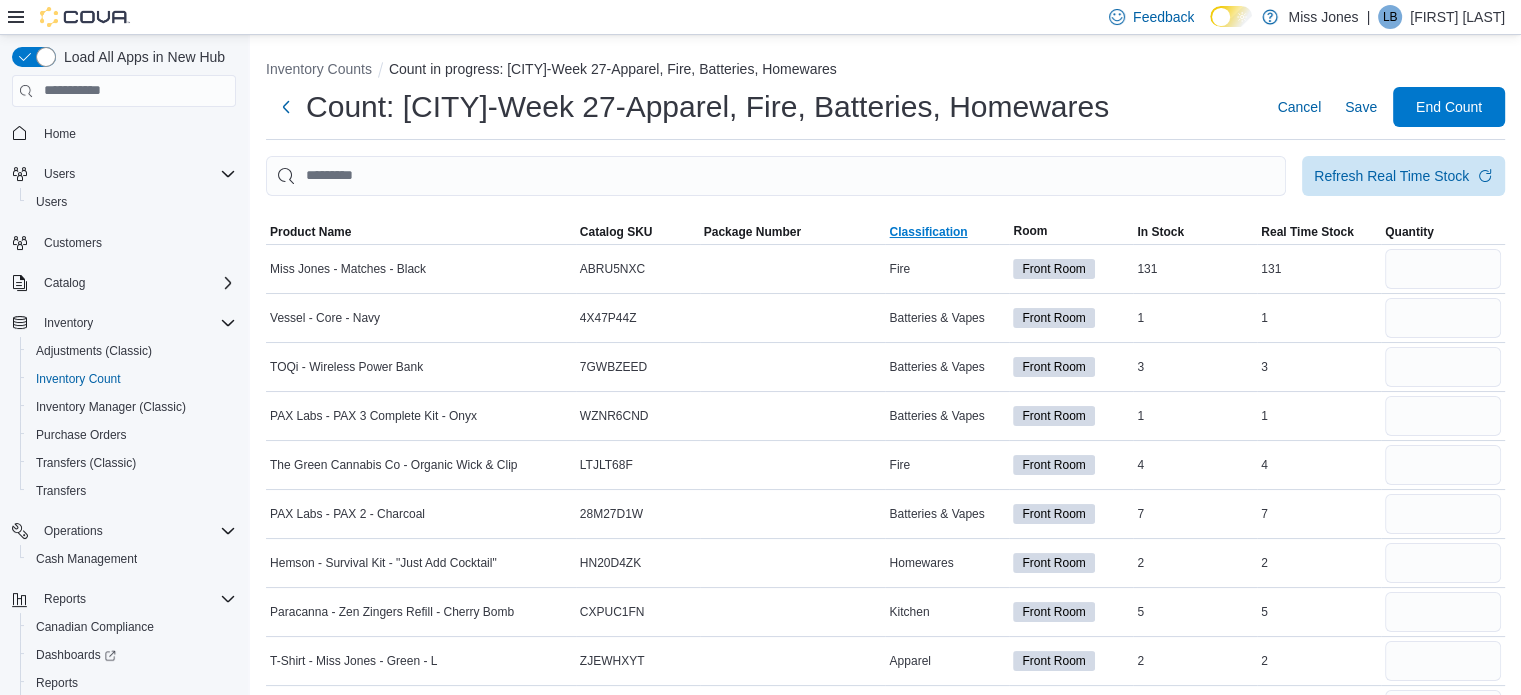 click on "Classification" at bounding box center [947, 232] 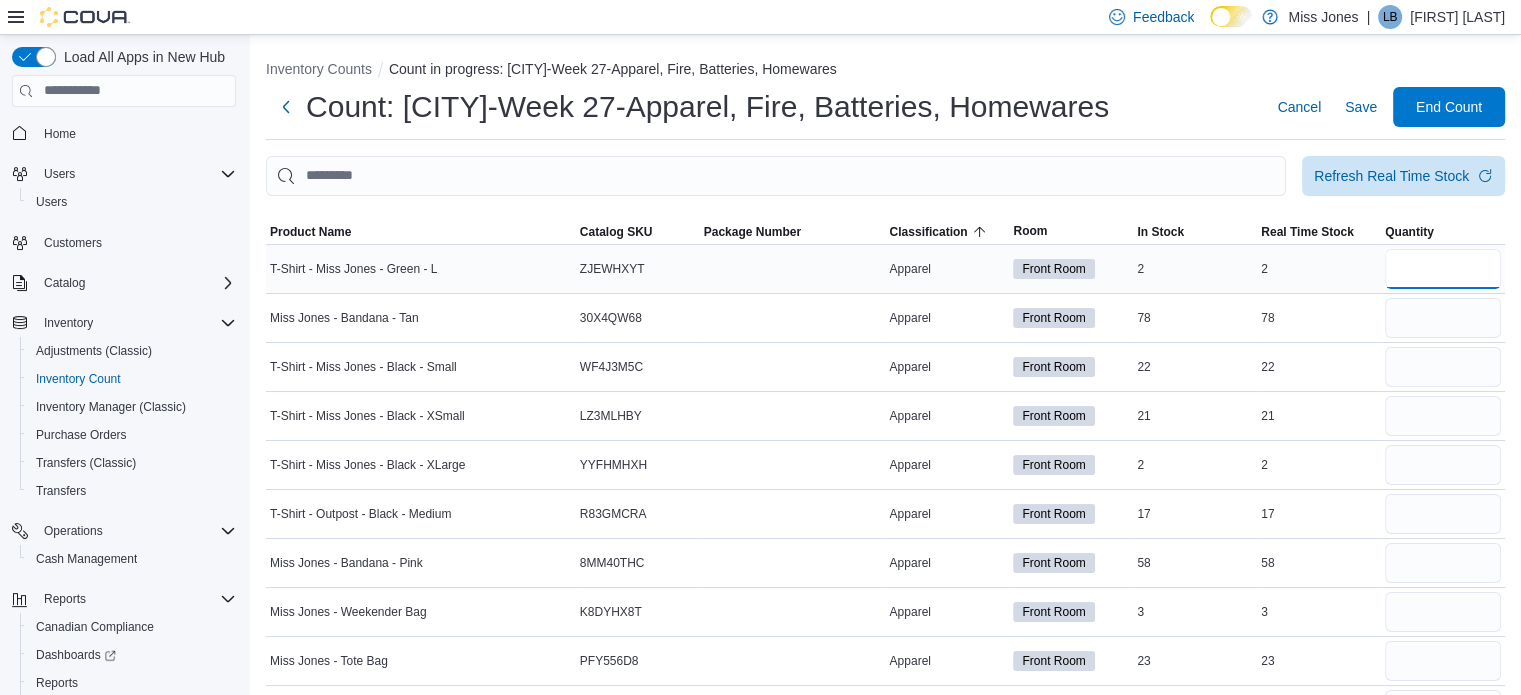 click at bounding box center (1443, 269) 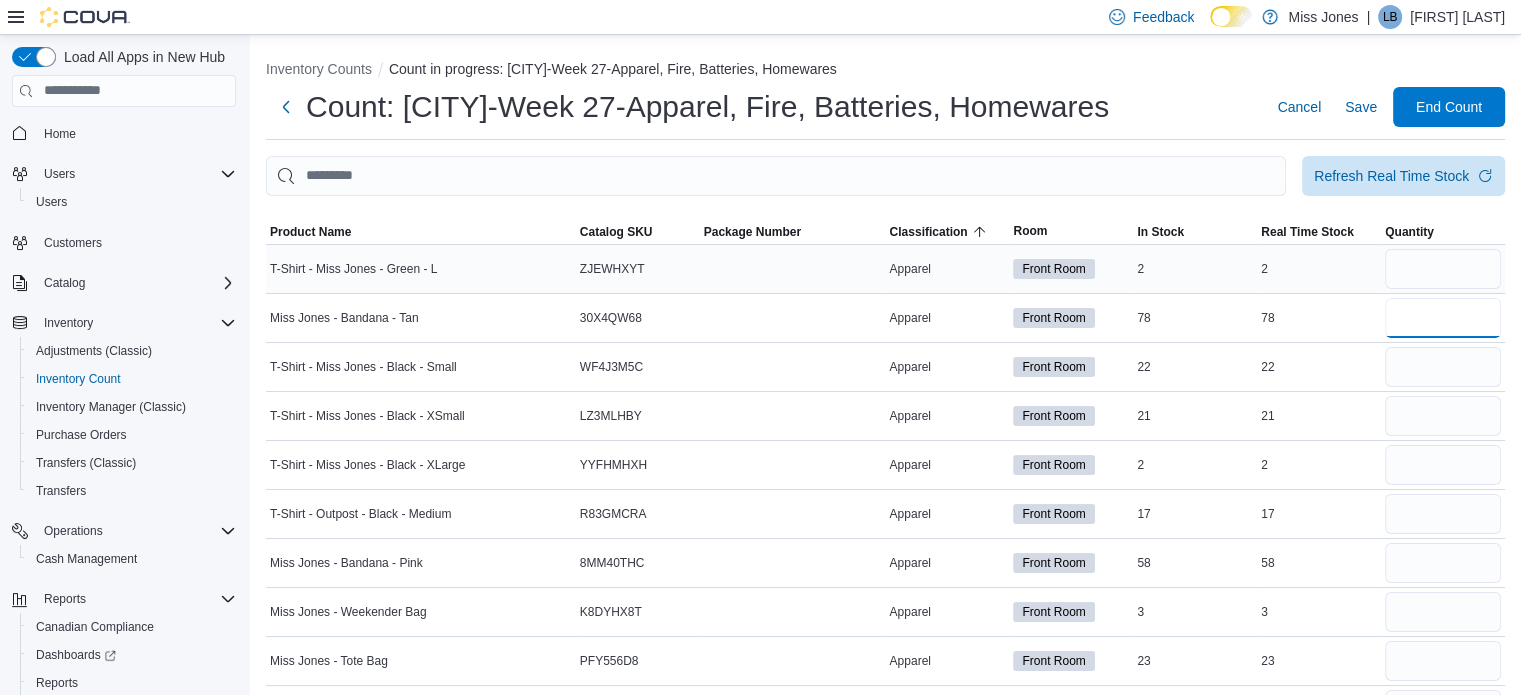 type 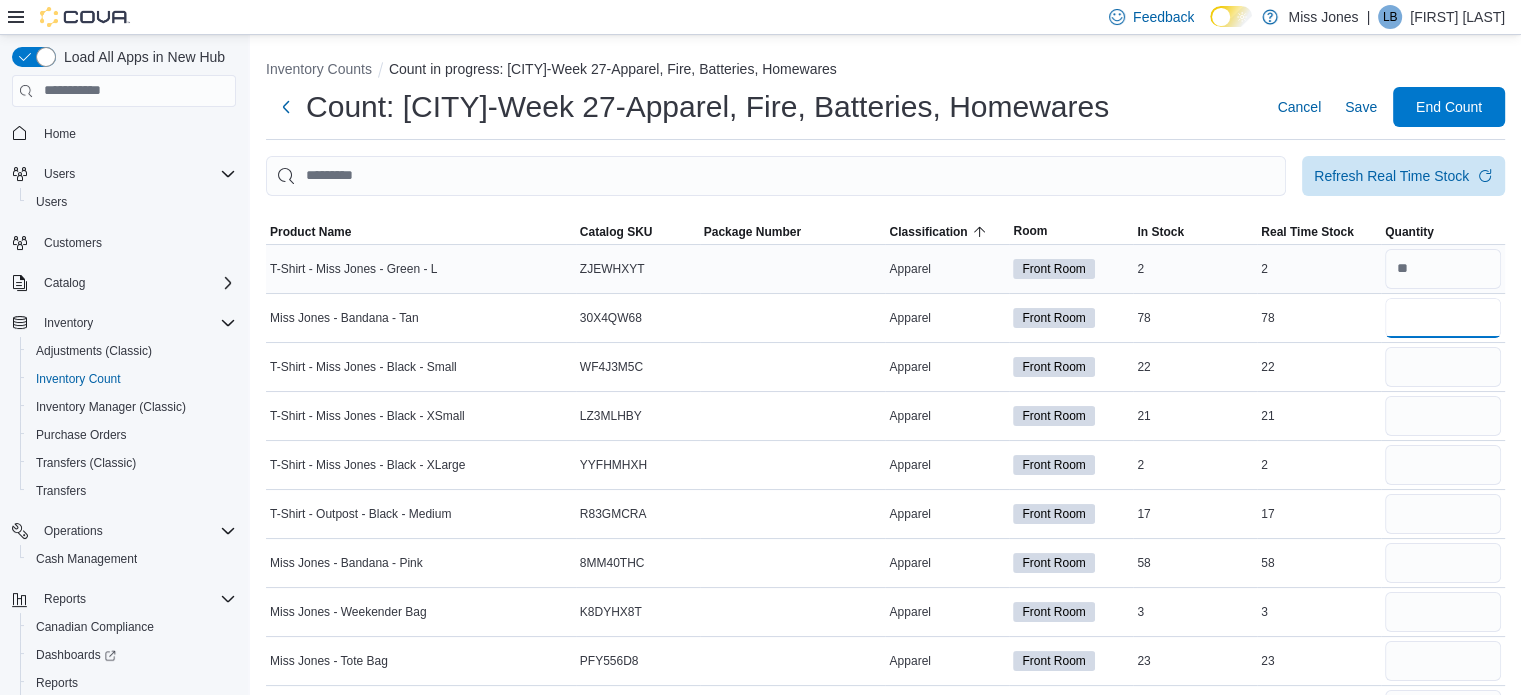 type on "**" 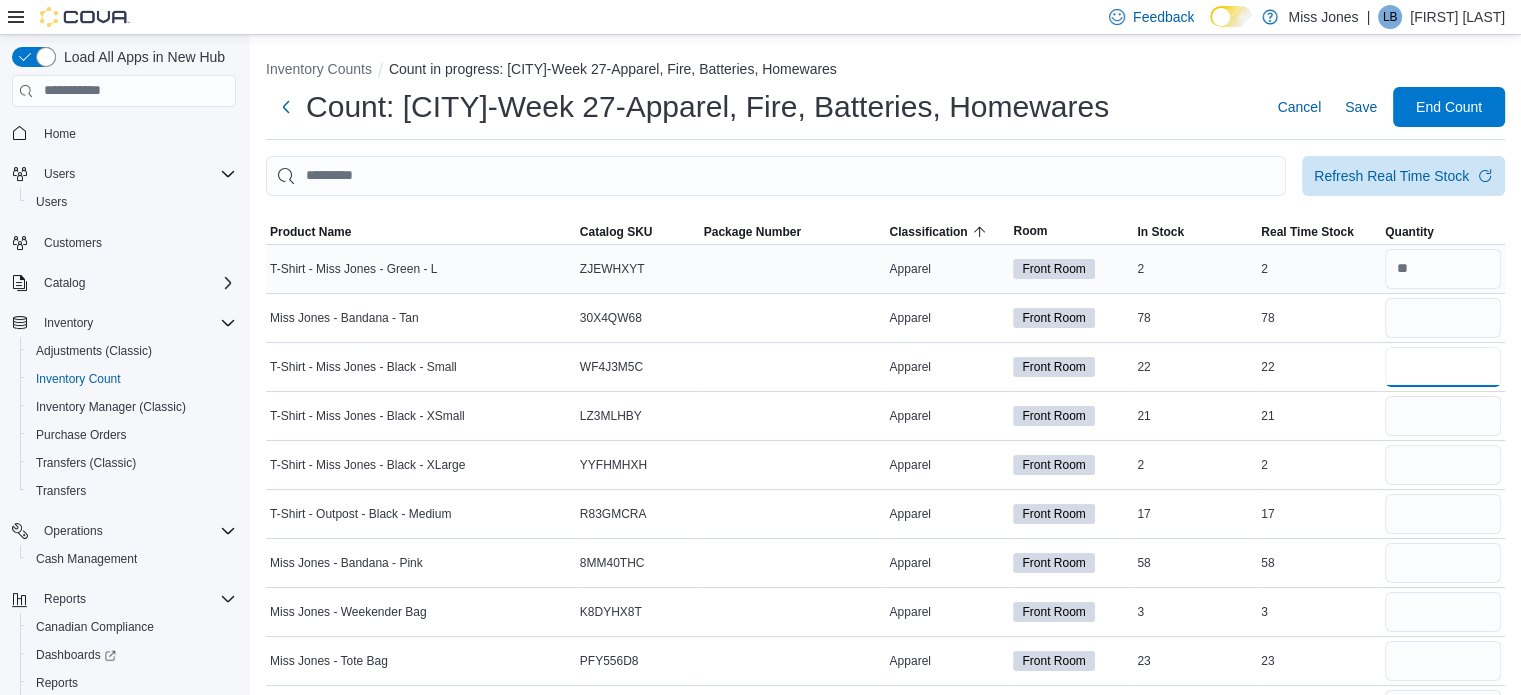 type 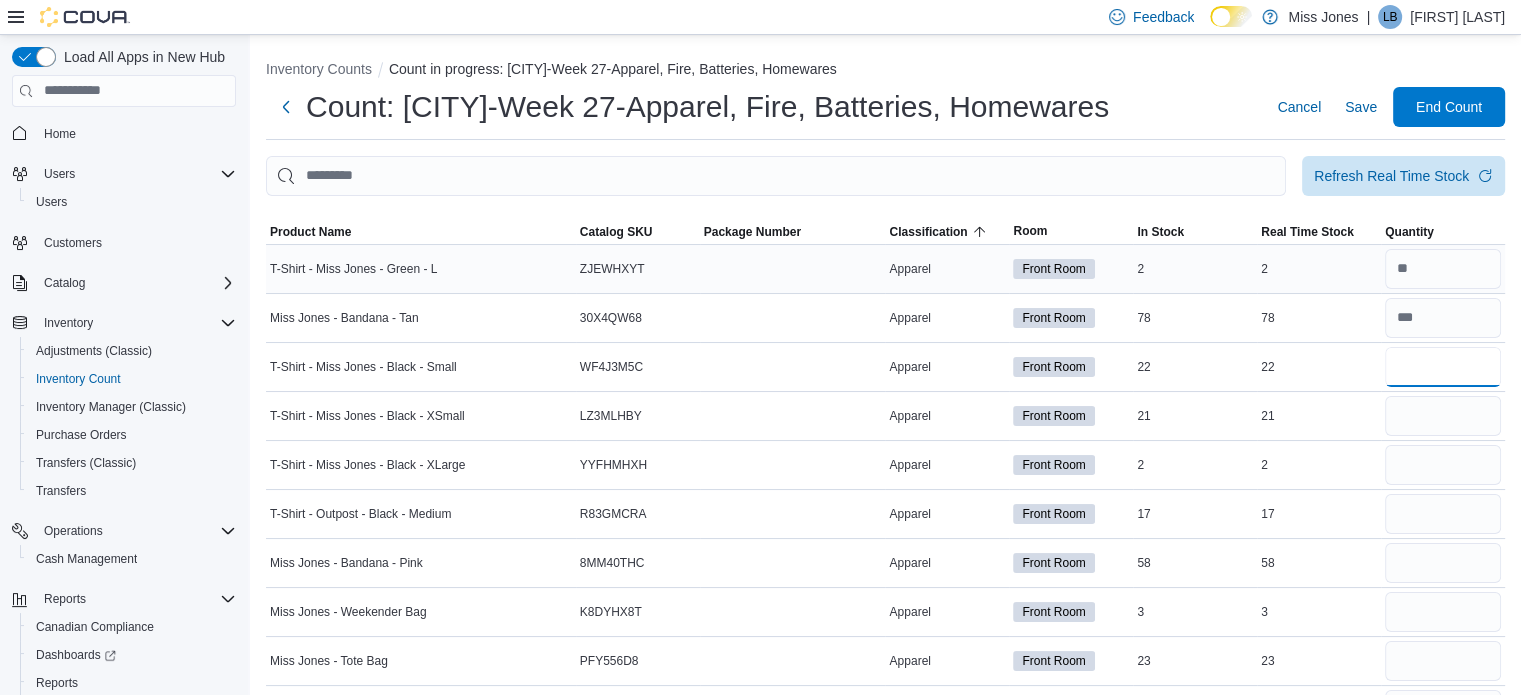 type on "**" 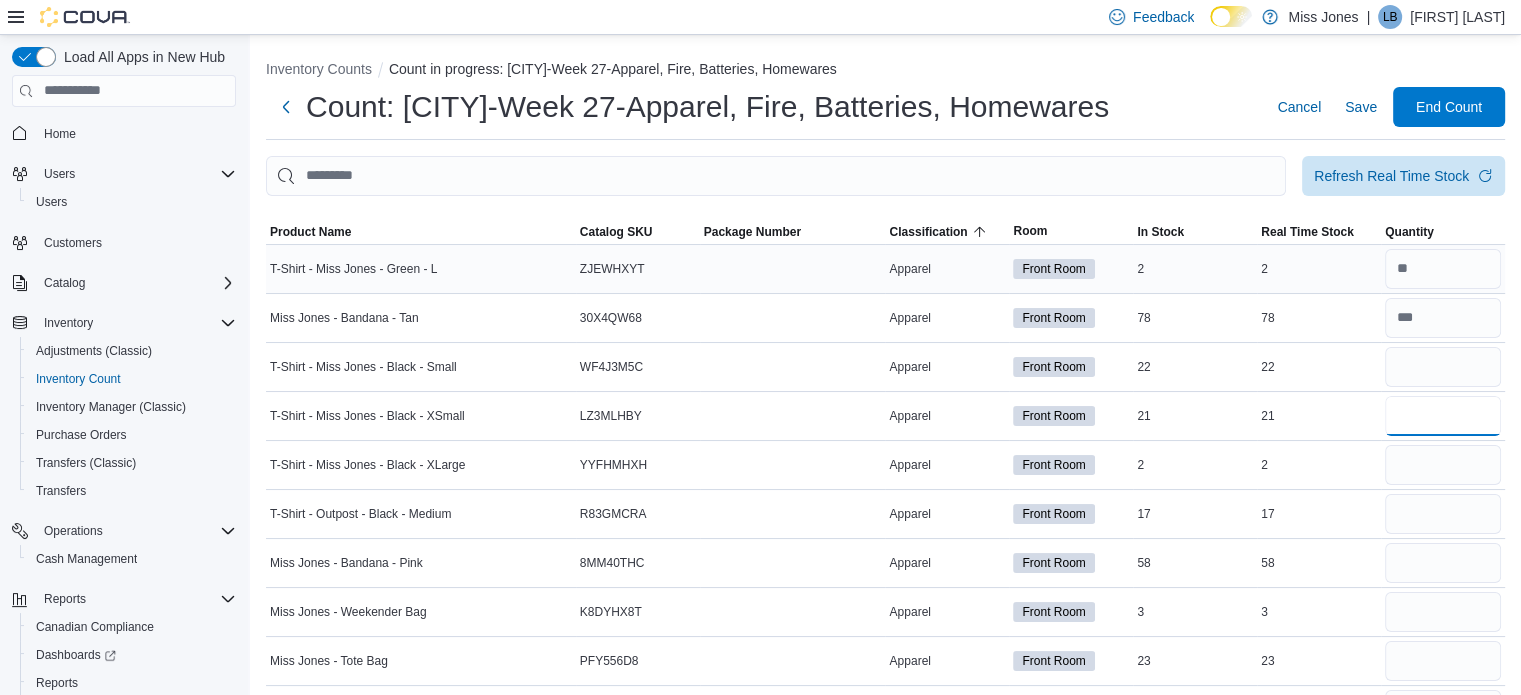 type 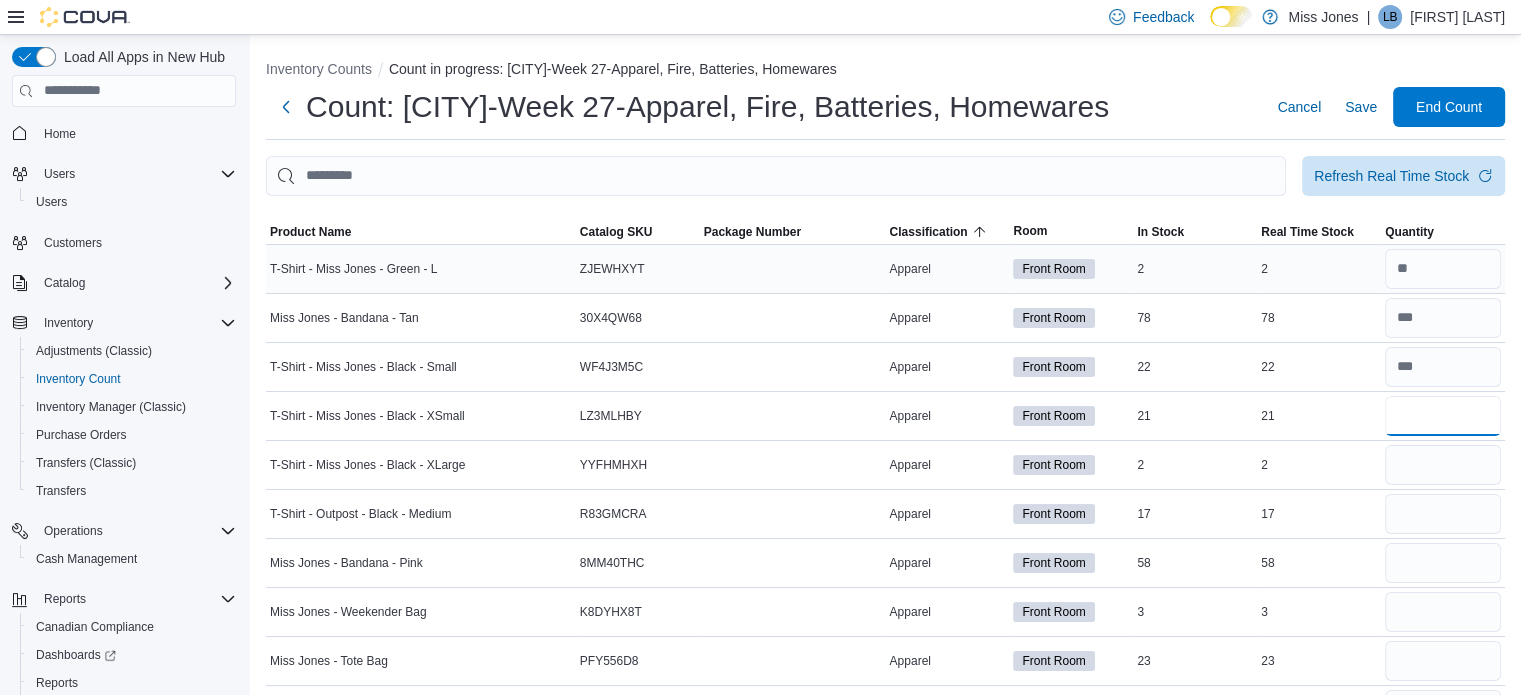 type on "**" 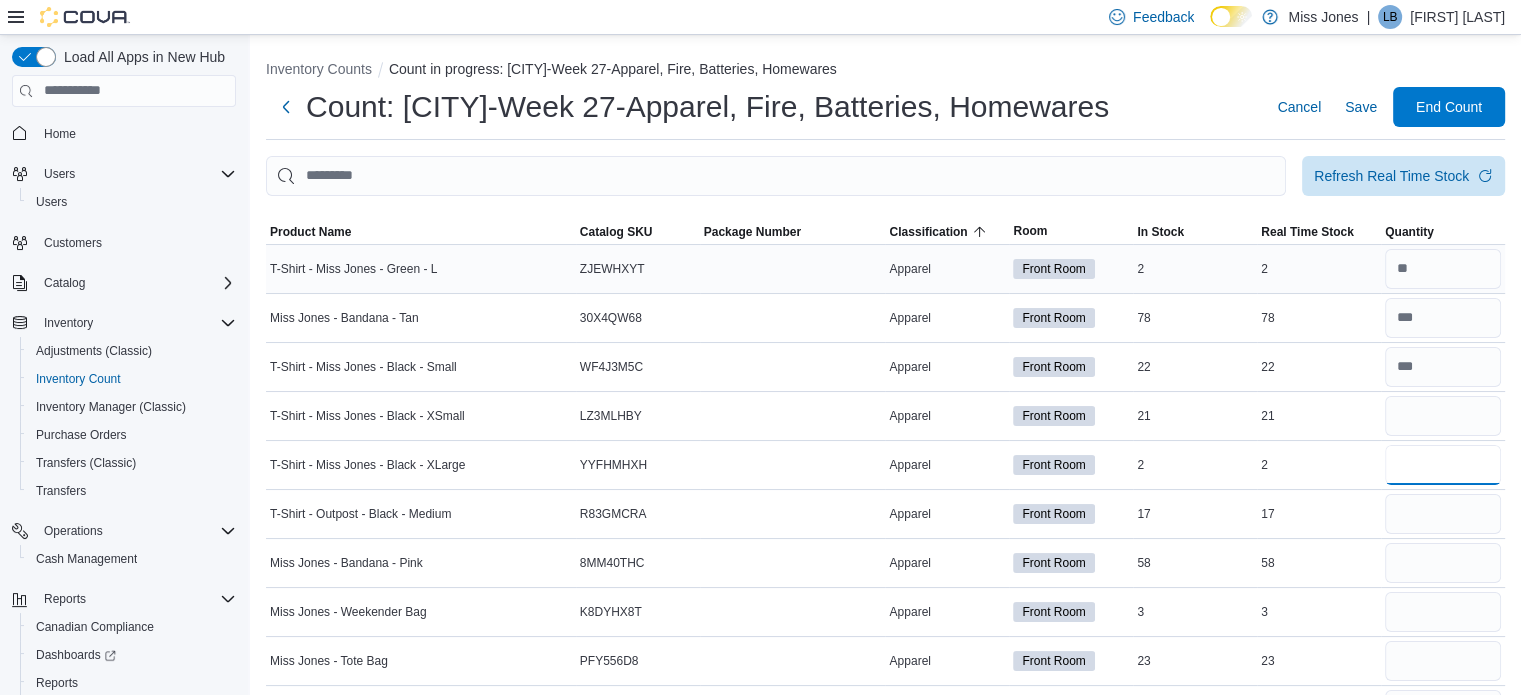 type 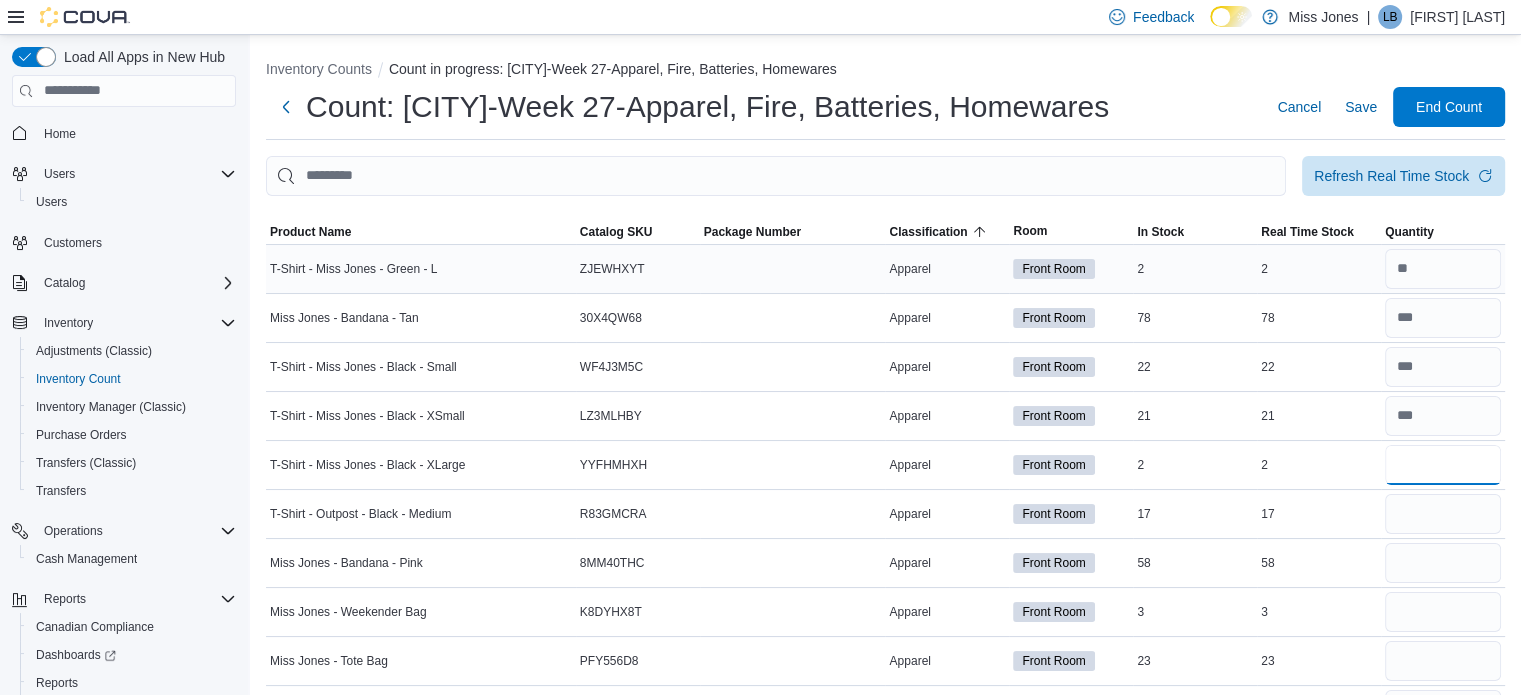 type on "*" 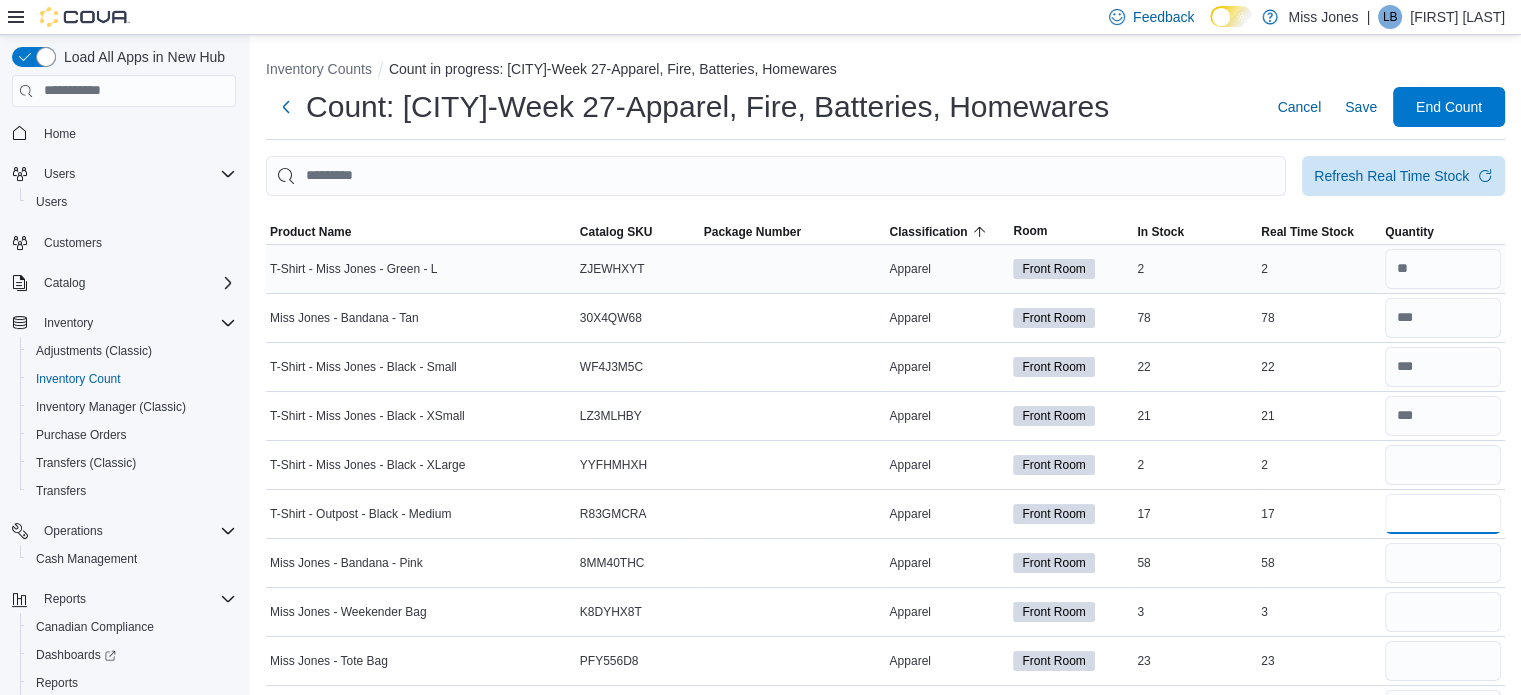 type 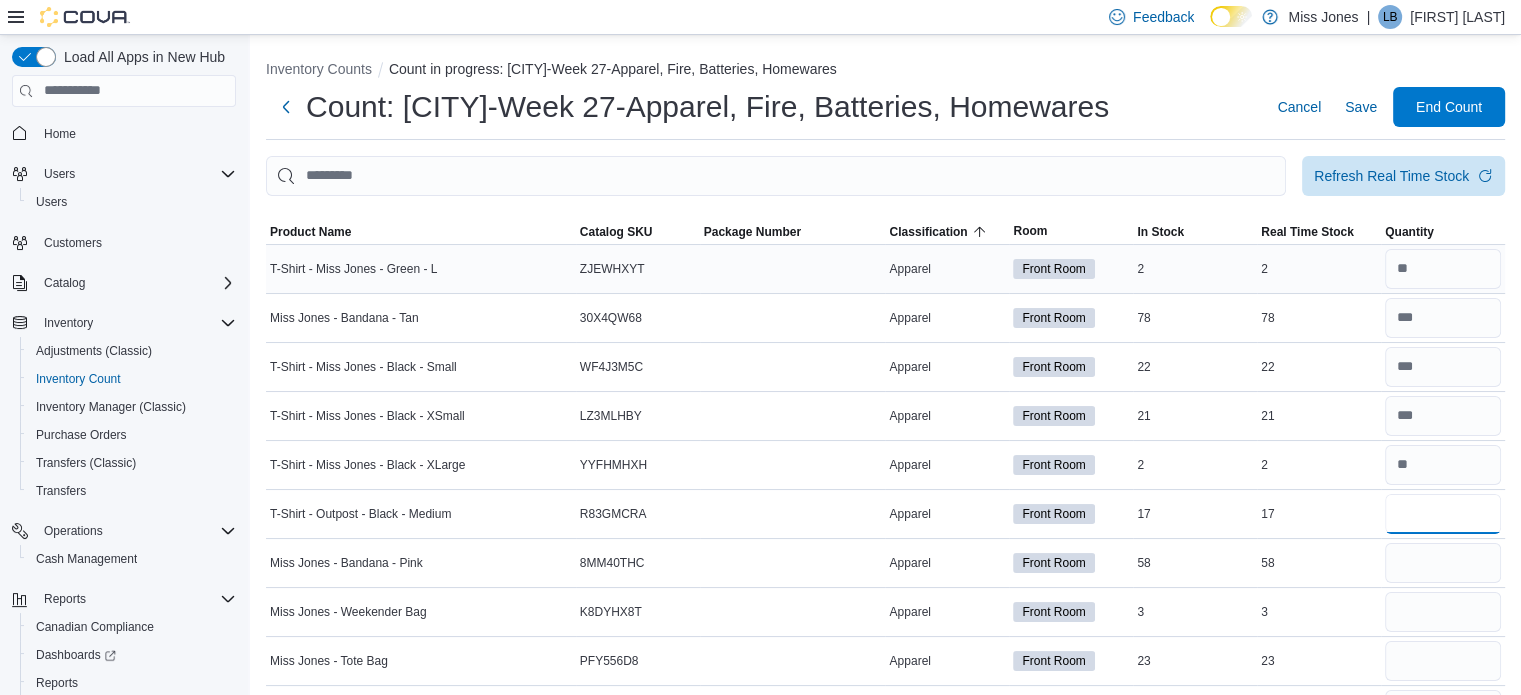 type on "**" 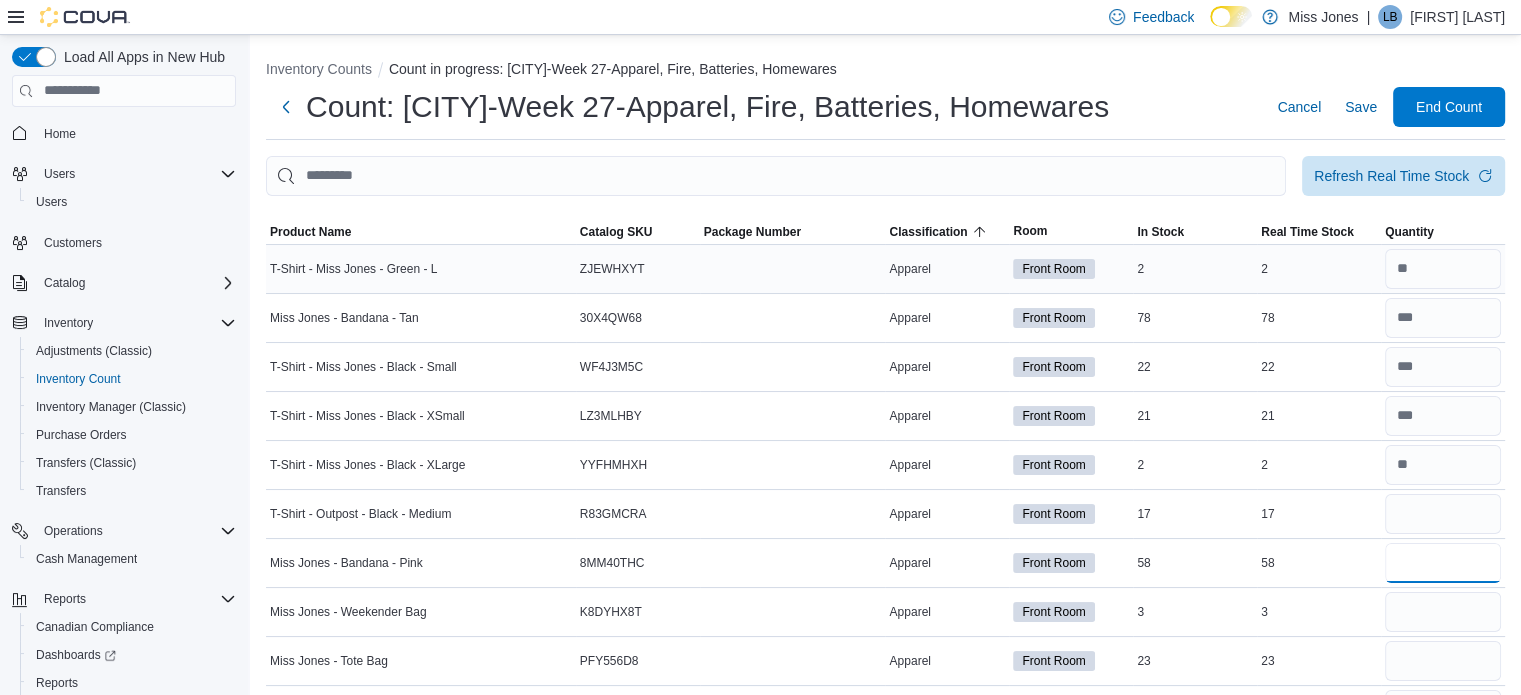 type 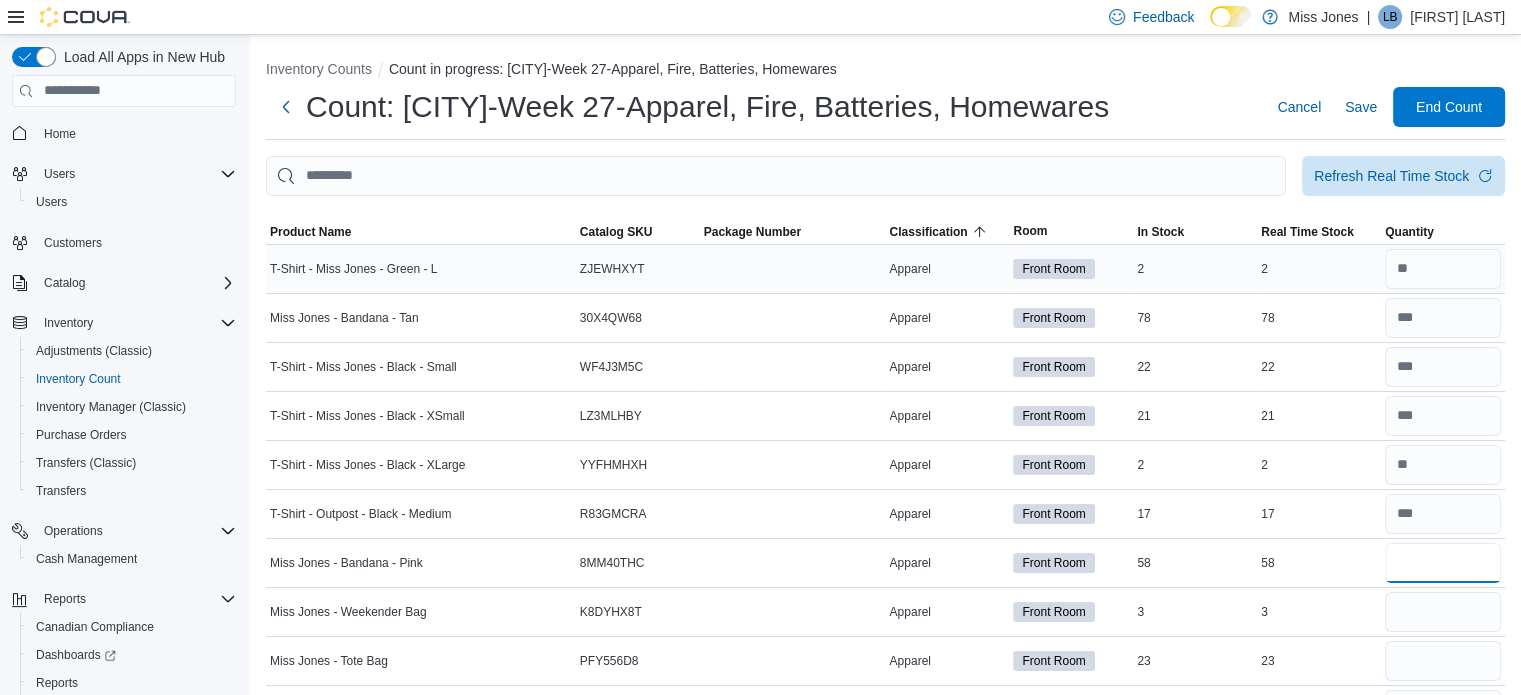 type on "**" 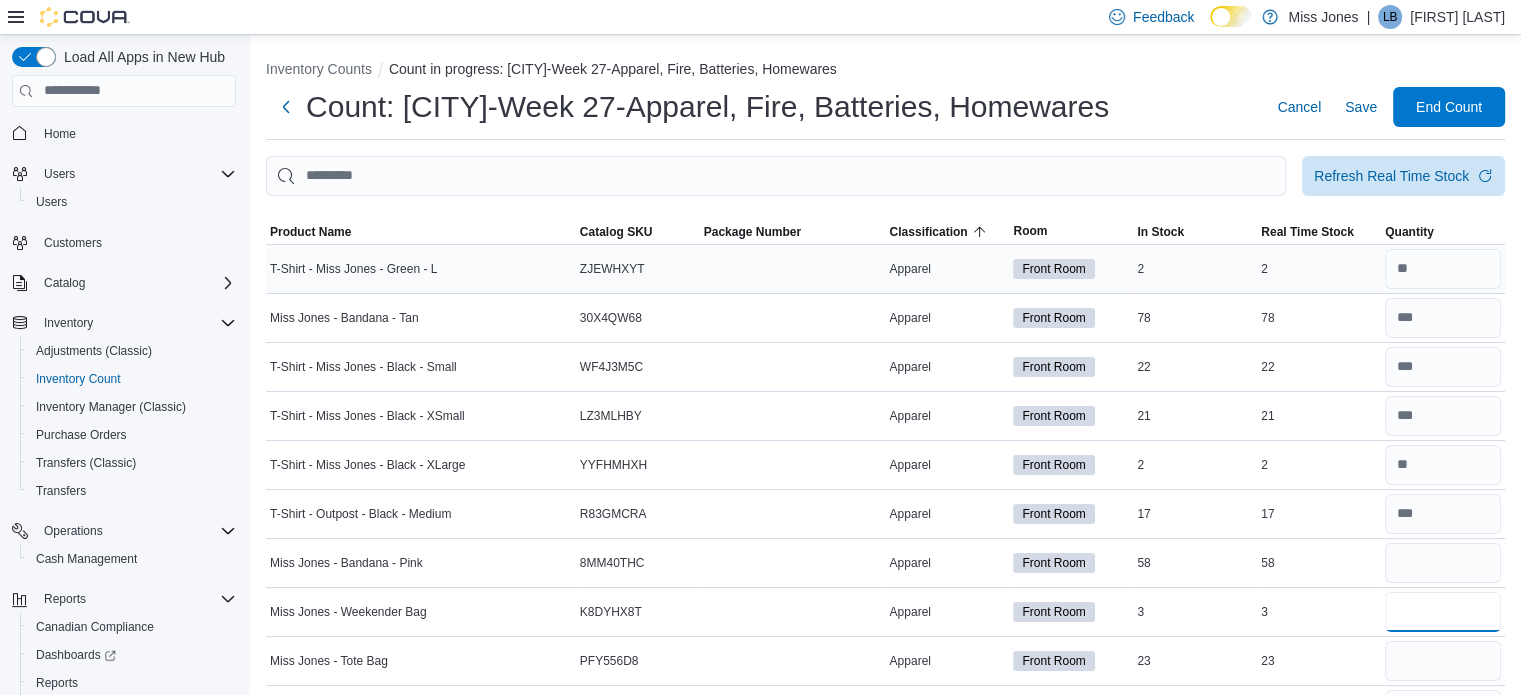 type 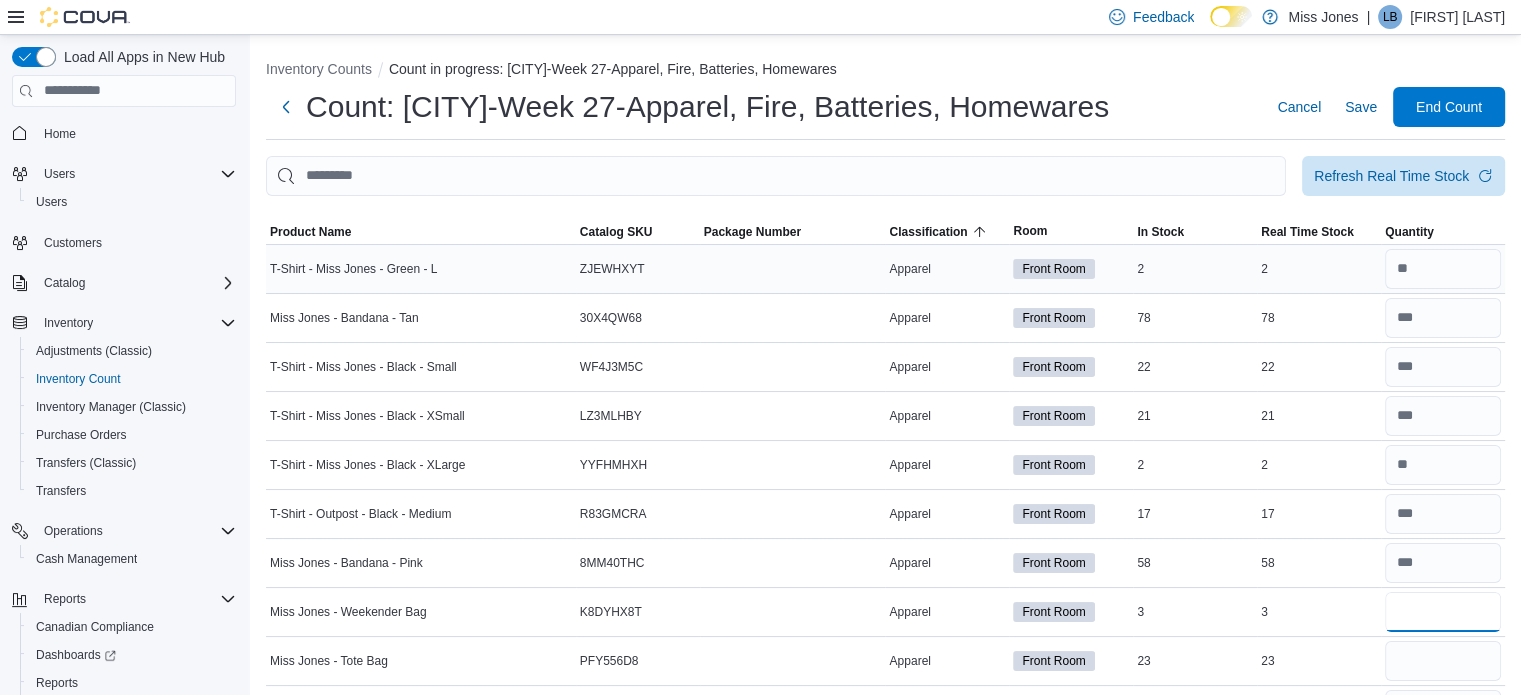 type on "*" 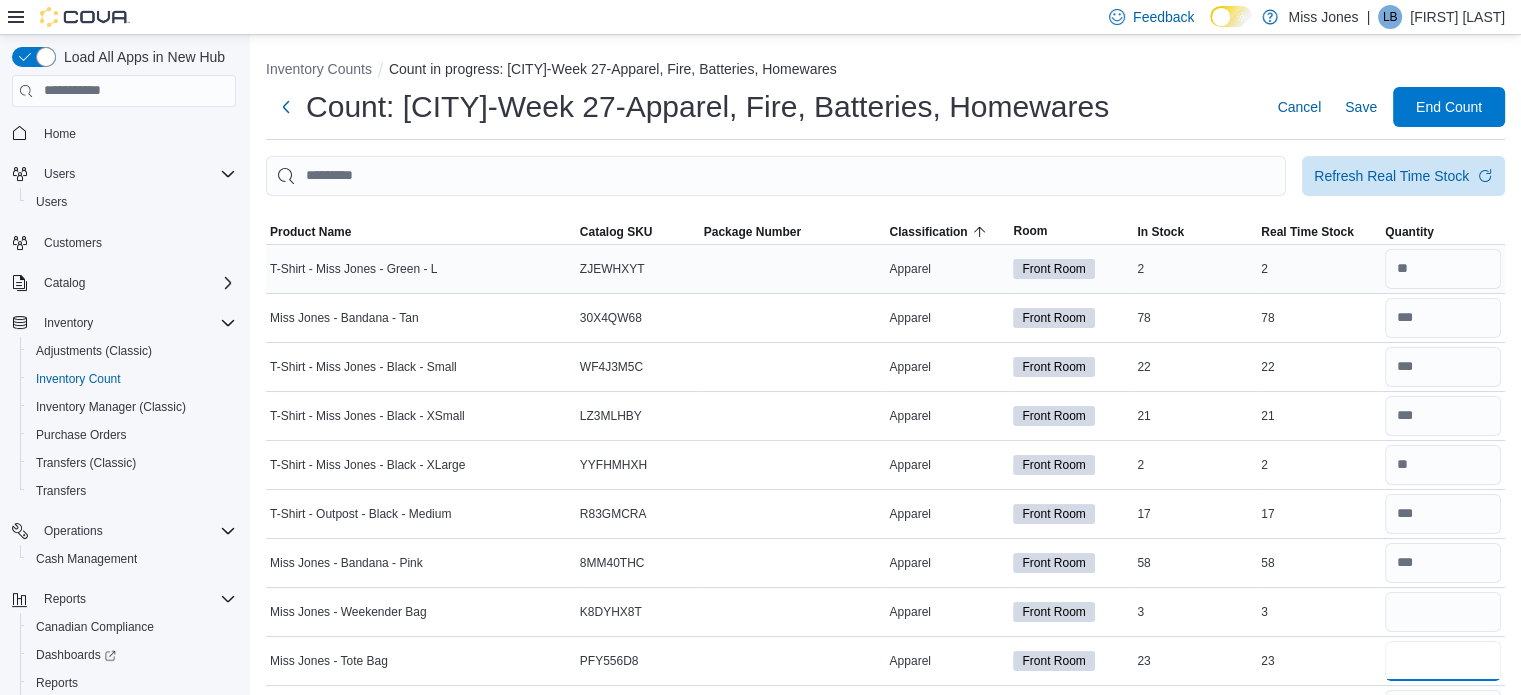 type 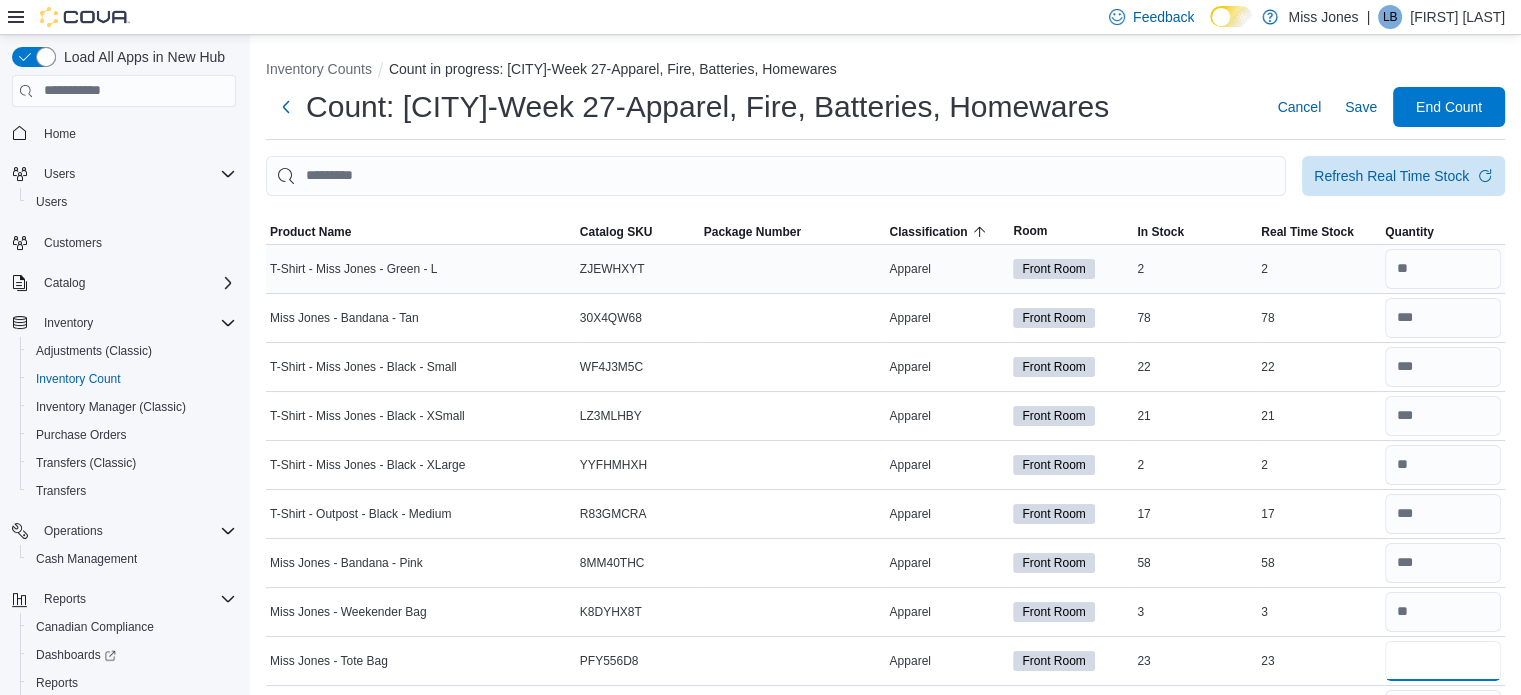 type on "**" 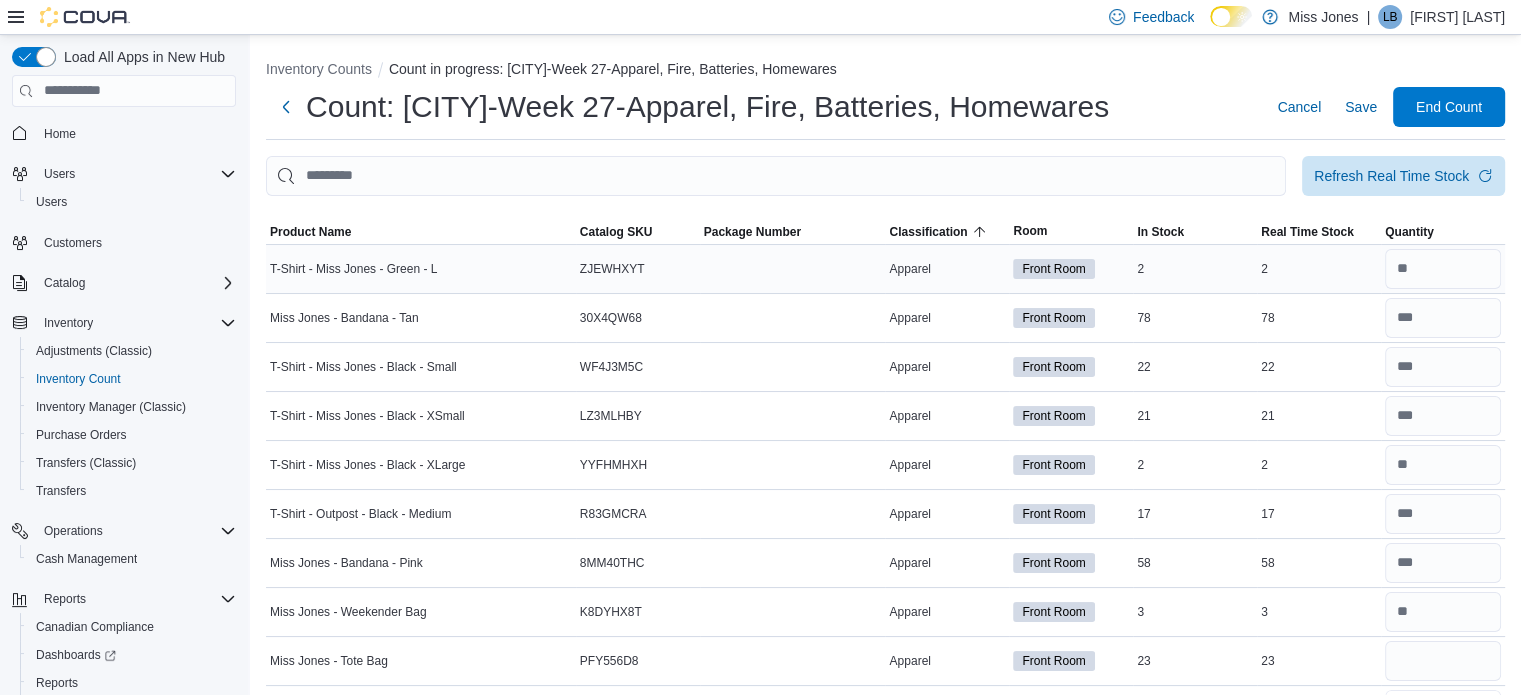 type 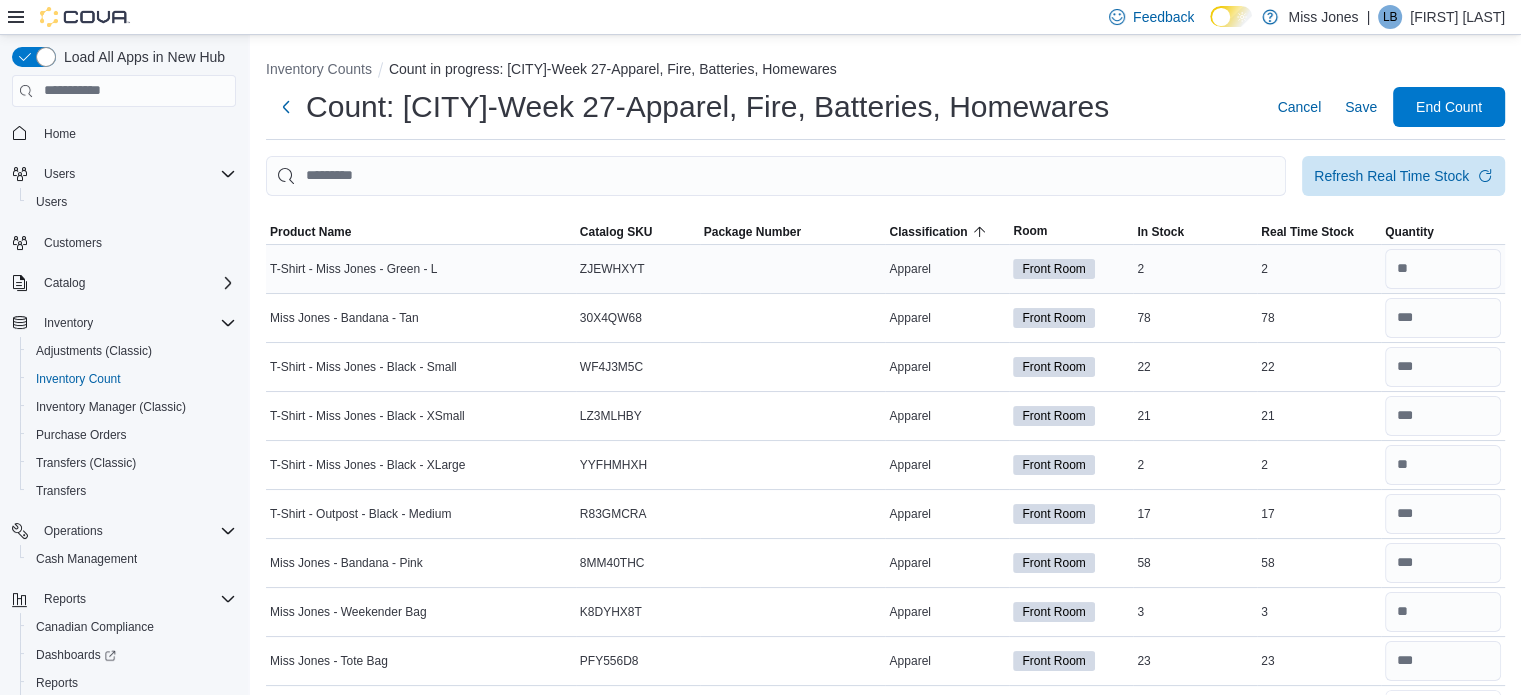 scroll, scrollTop: 32, scrollLeft: 0, axis: vertical 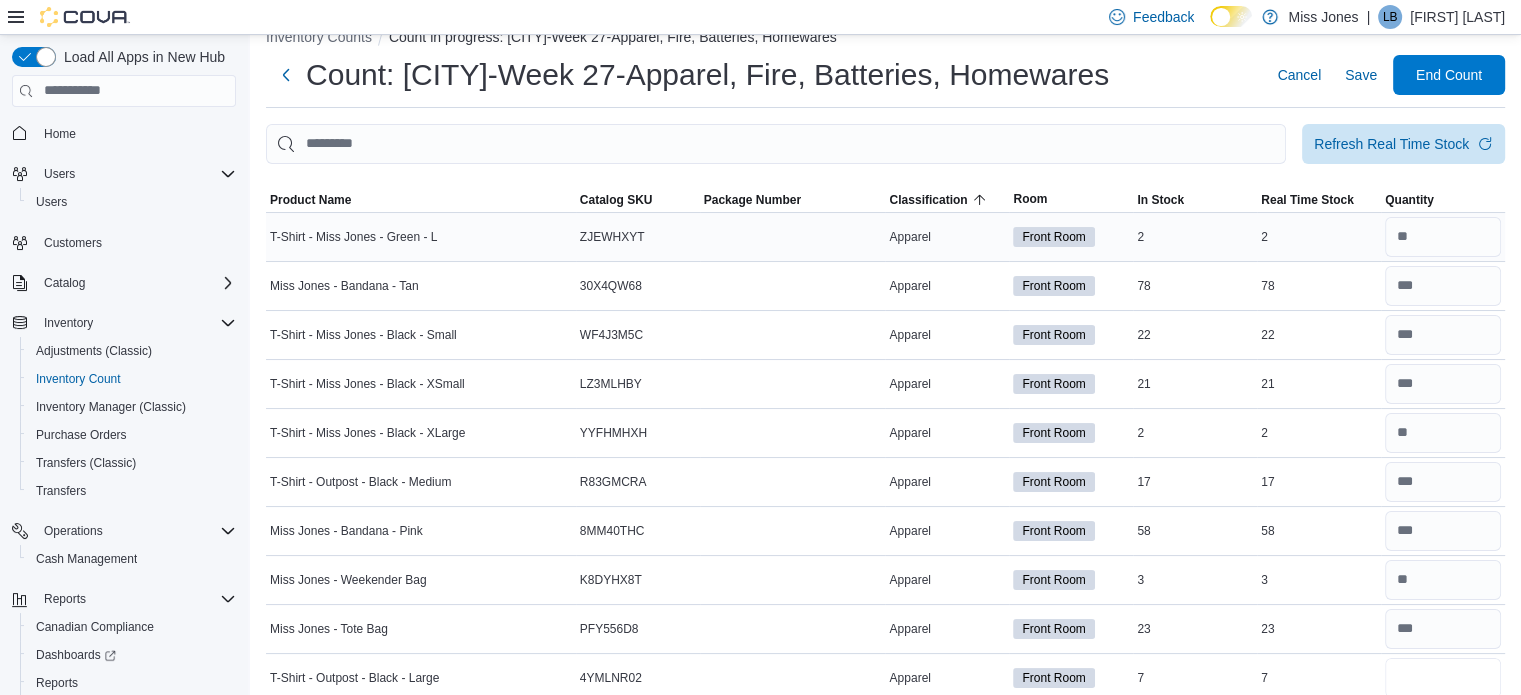 type on "*" 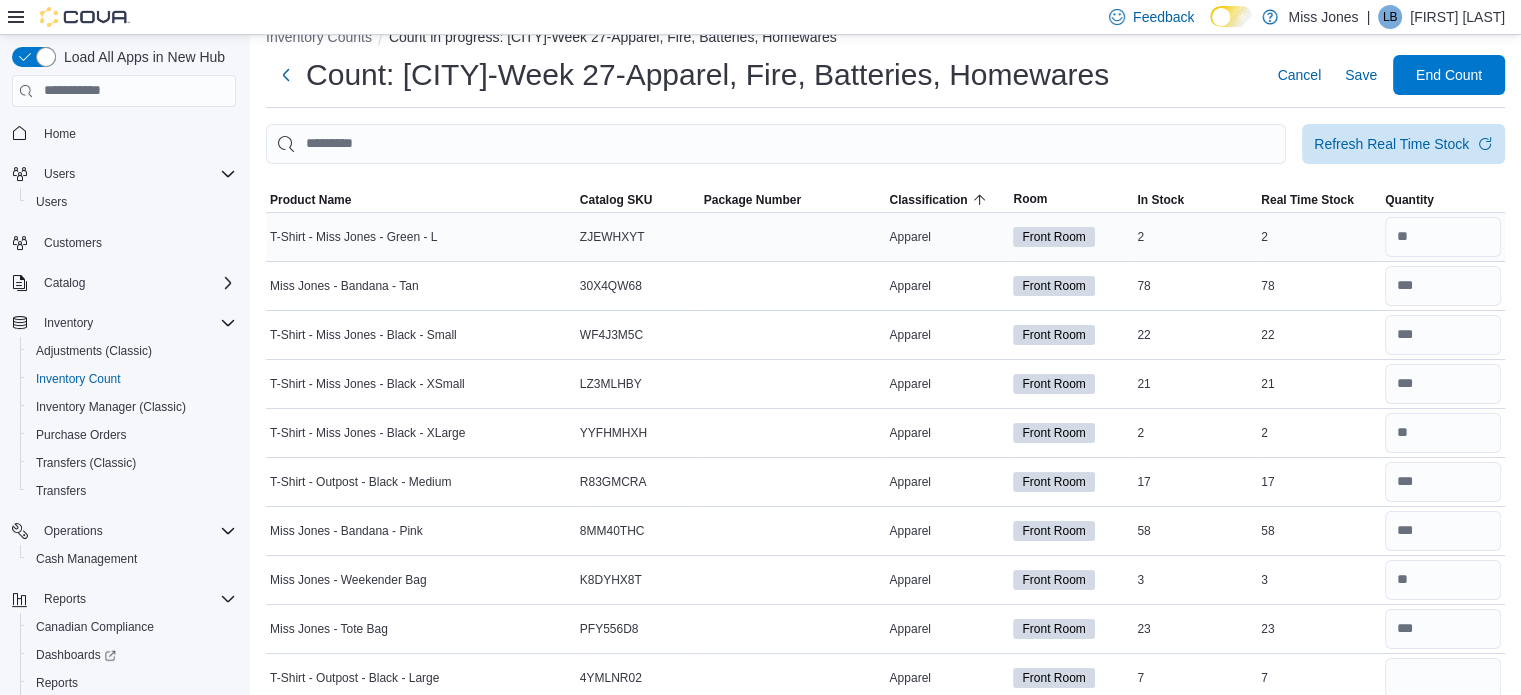 type 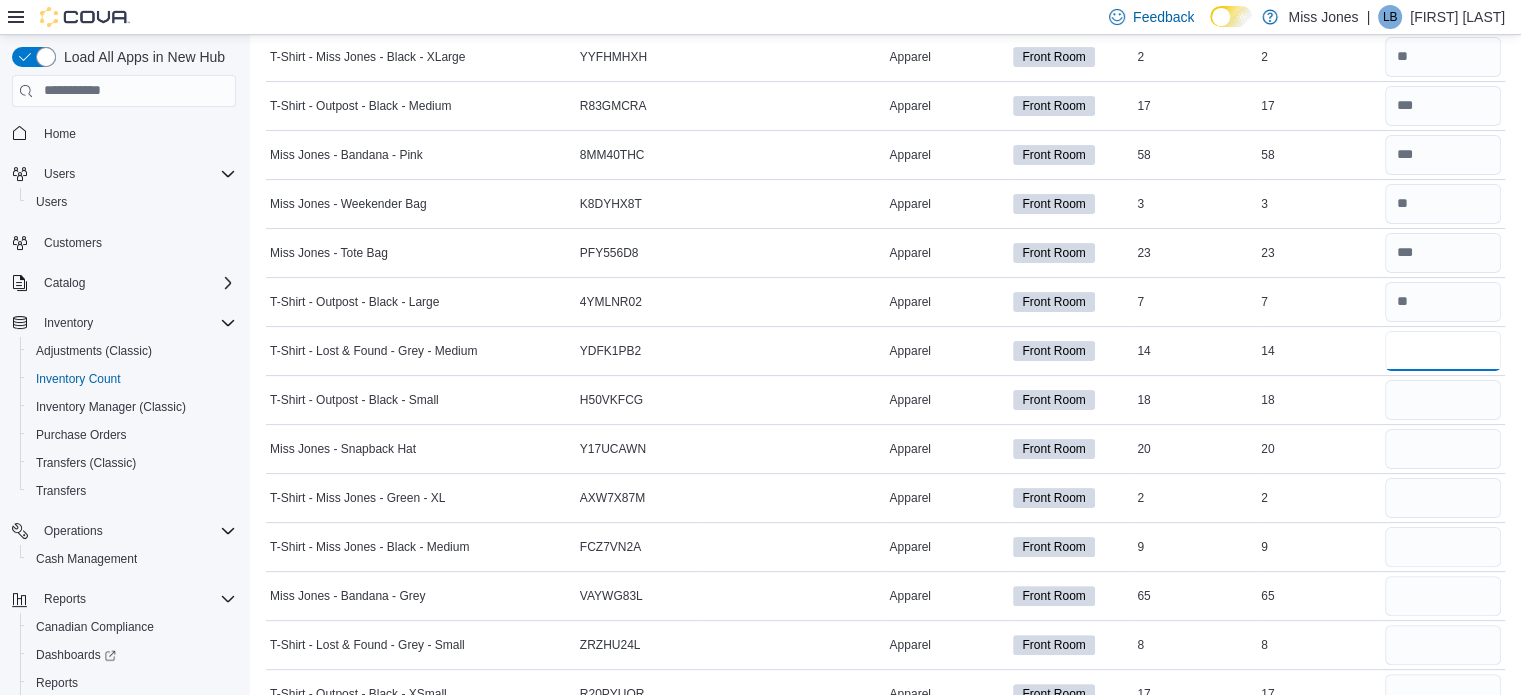 type on "**" 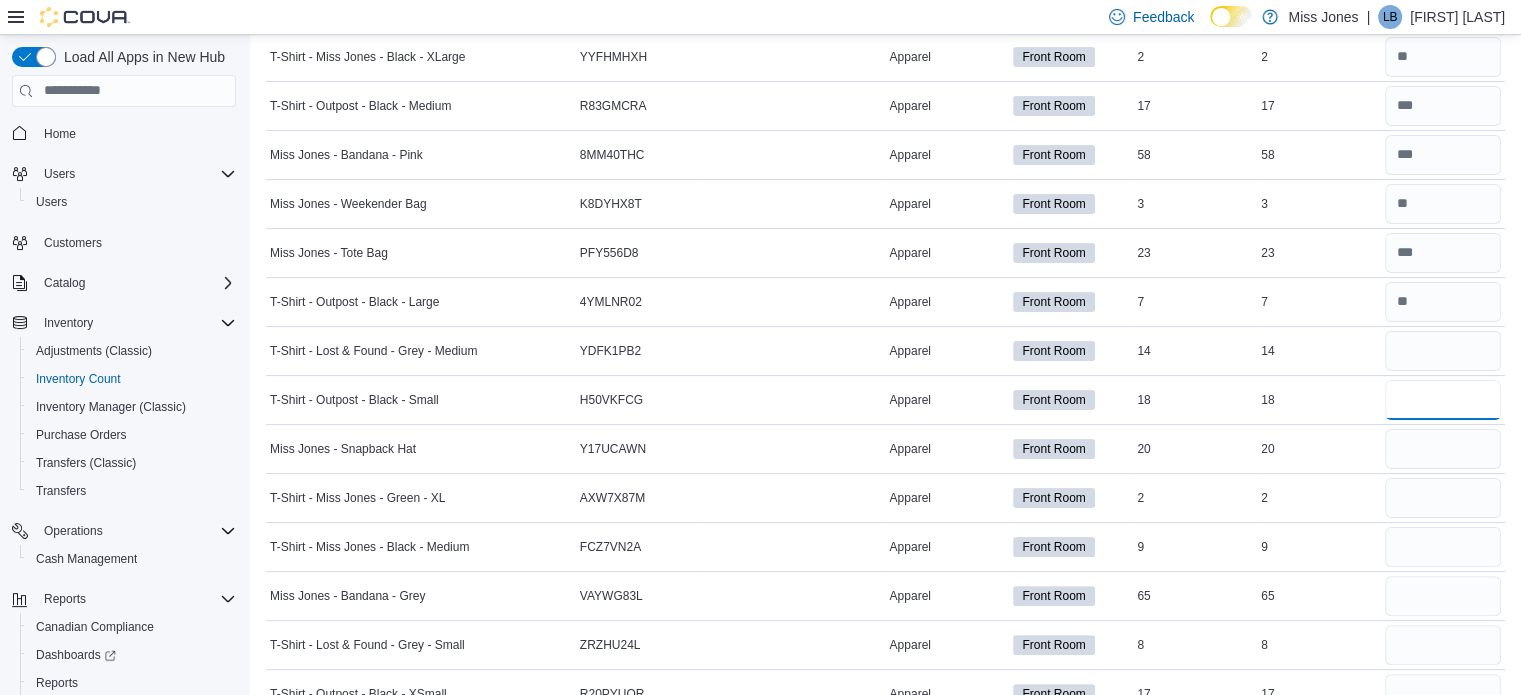 type 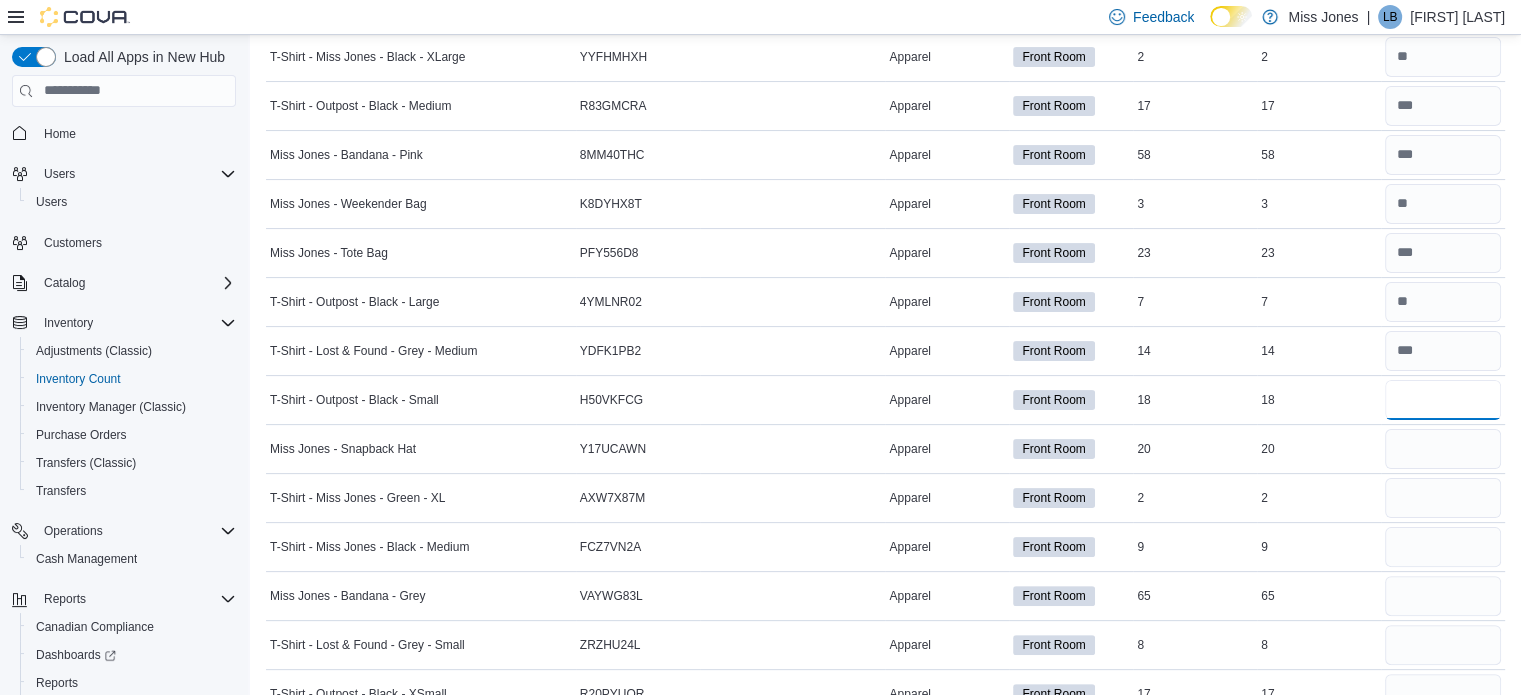 type on "**" 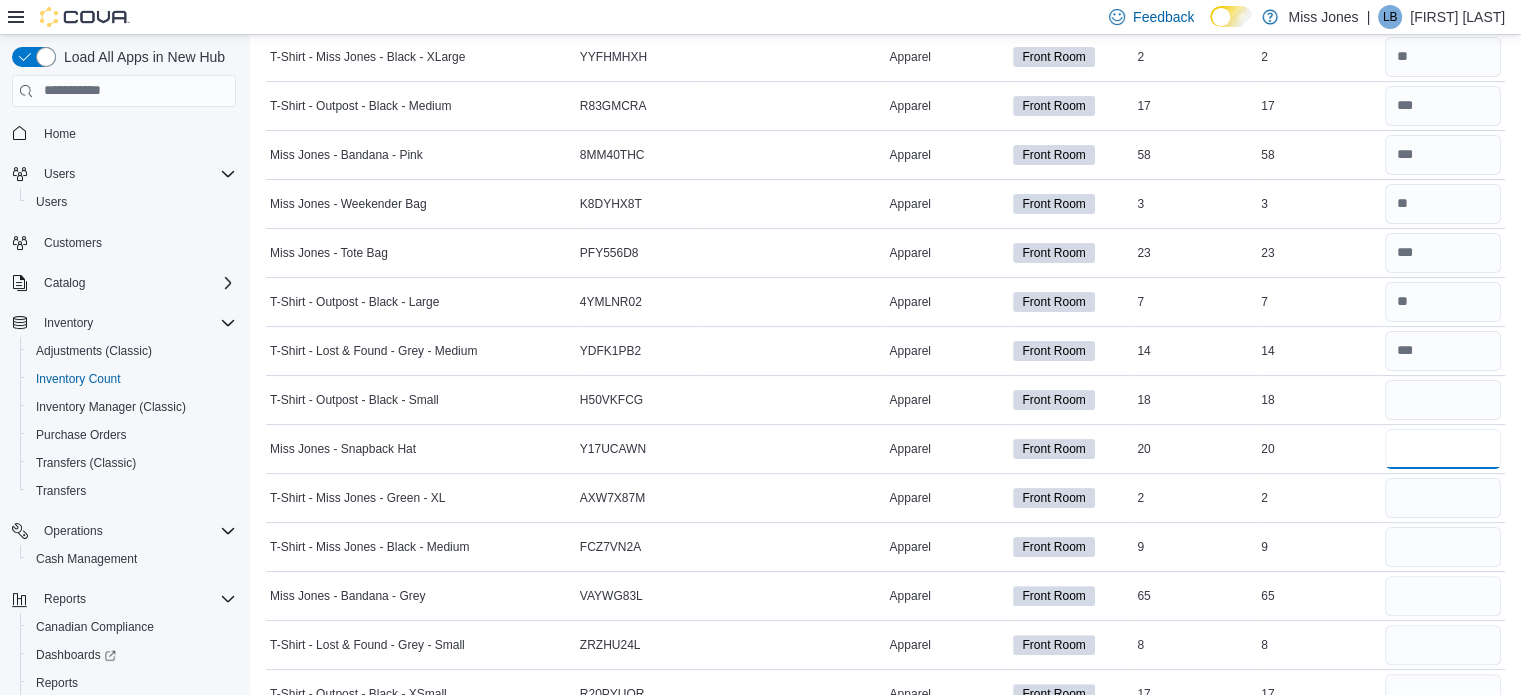 type 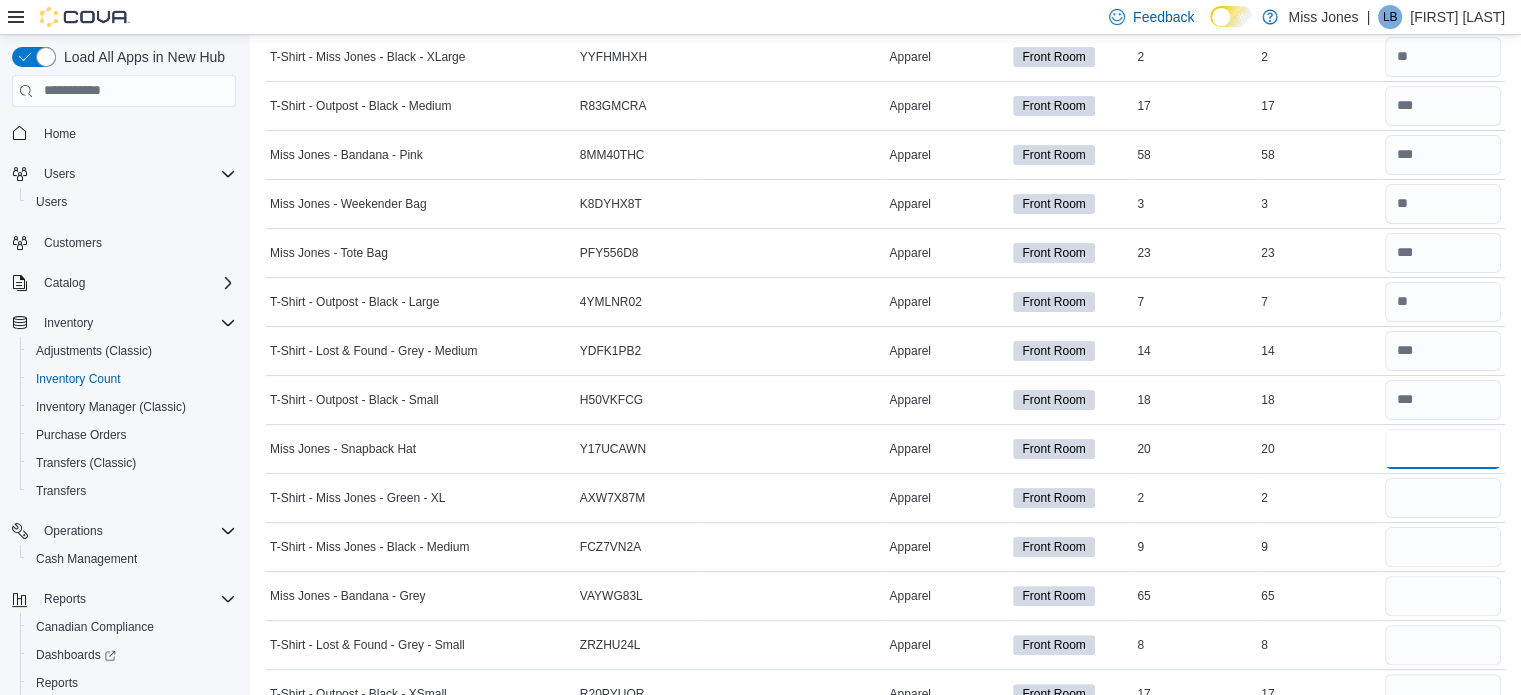 type on "**" 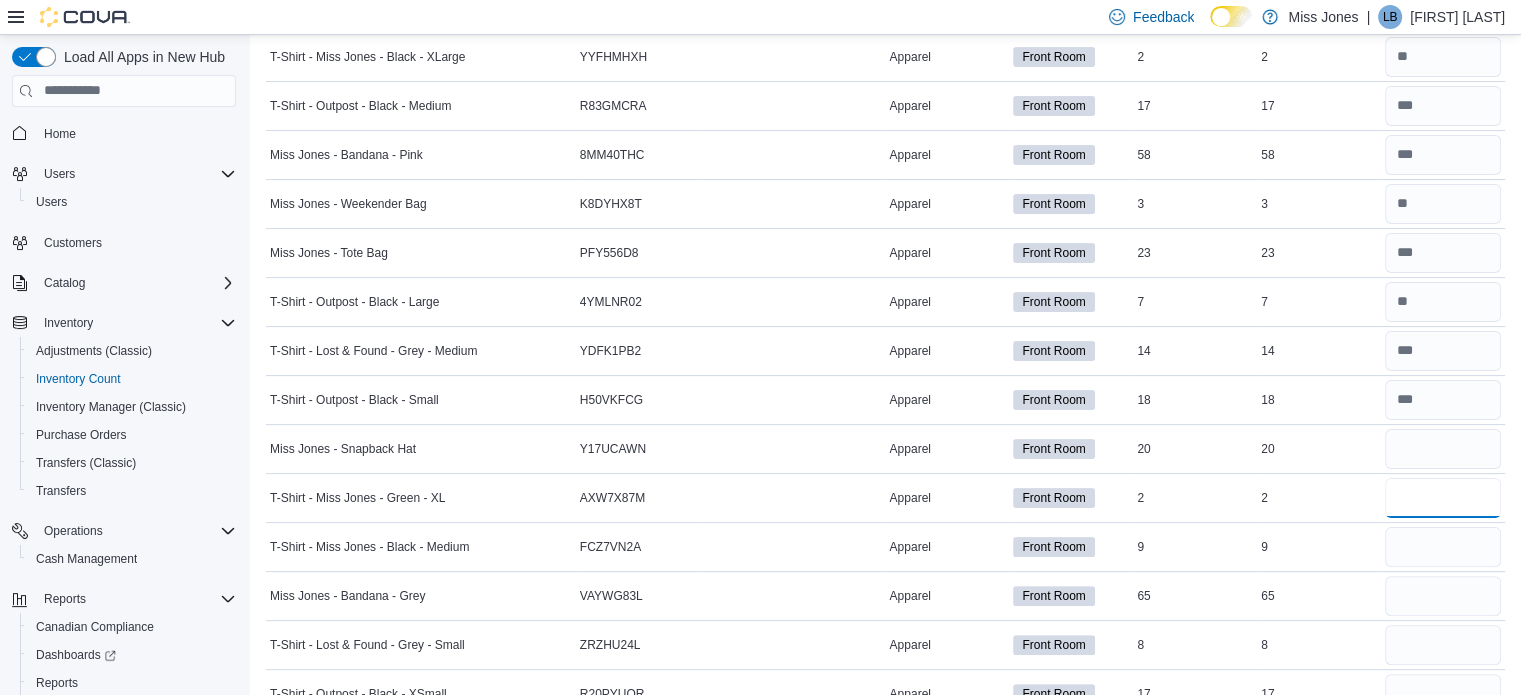 type 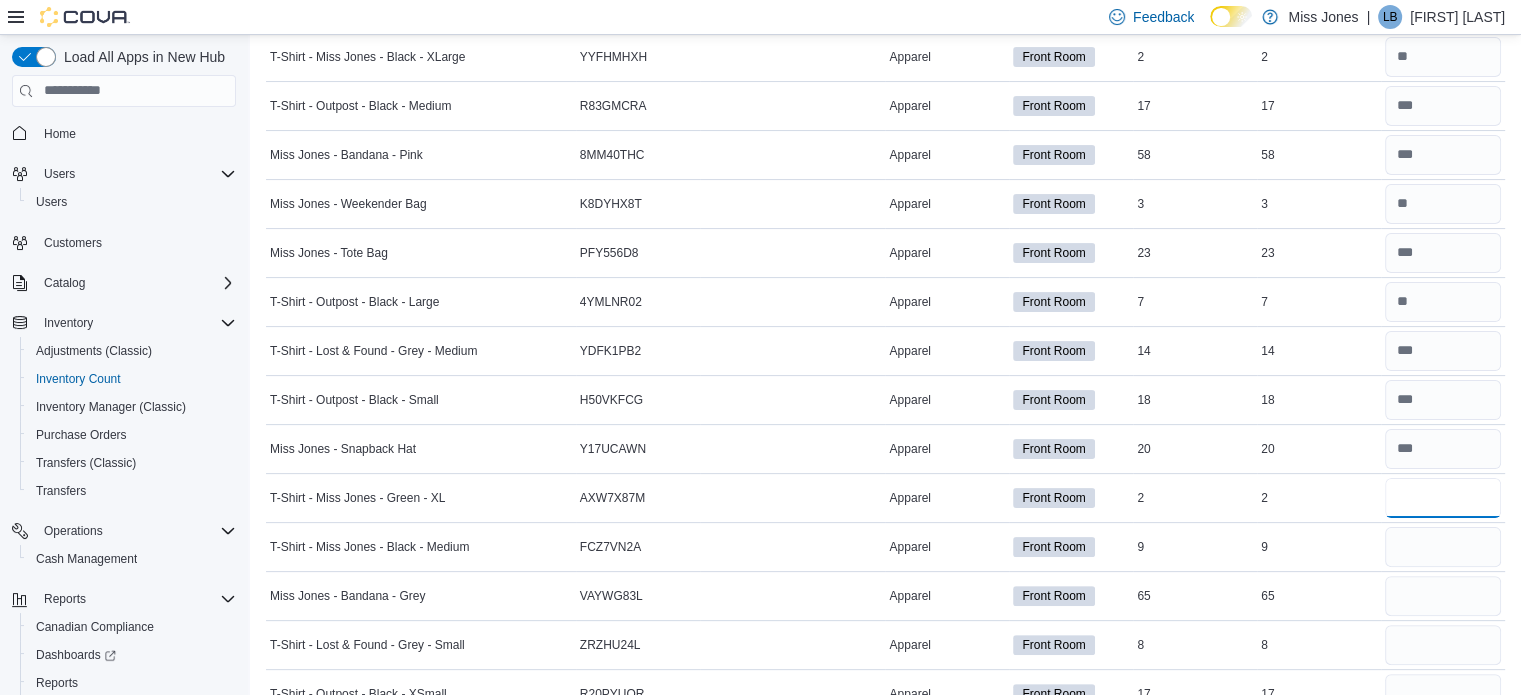type on "*" 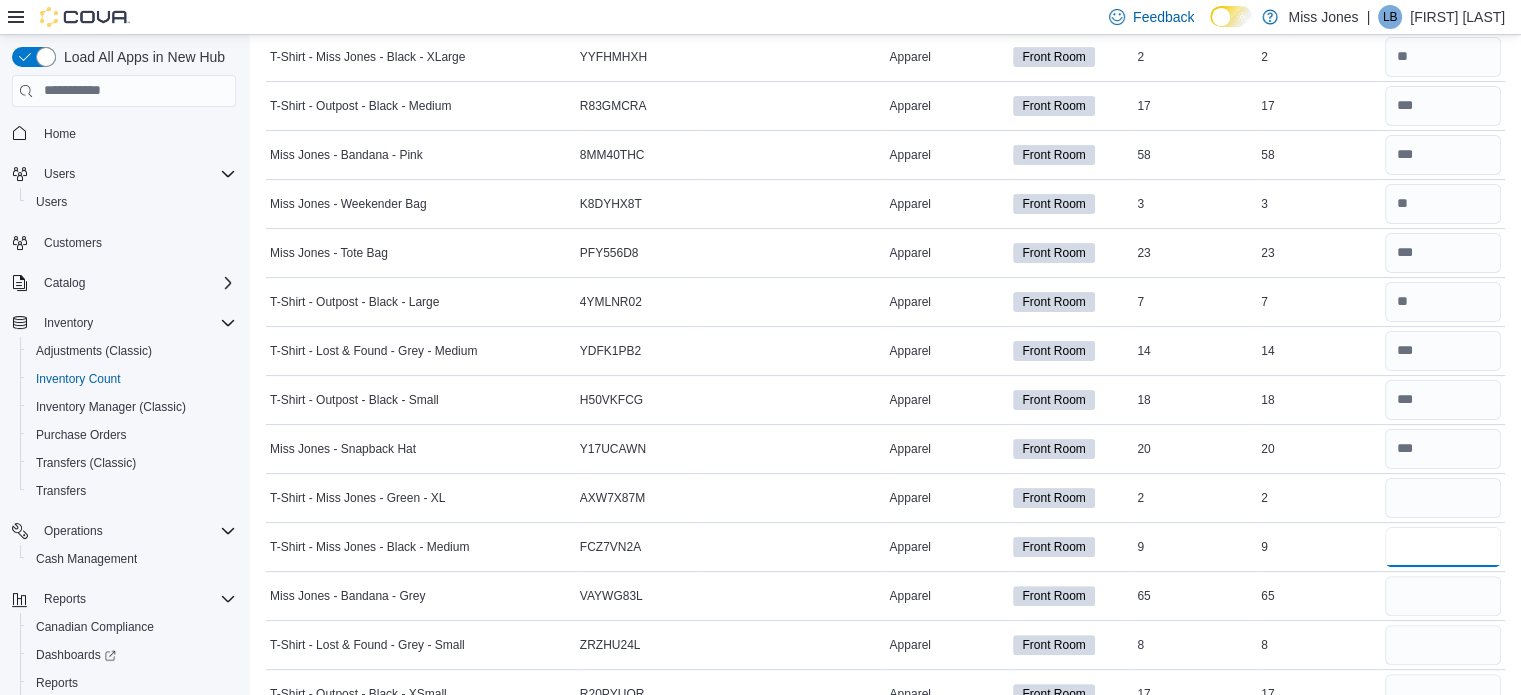 type 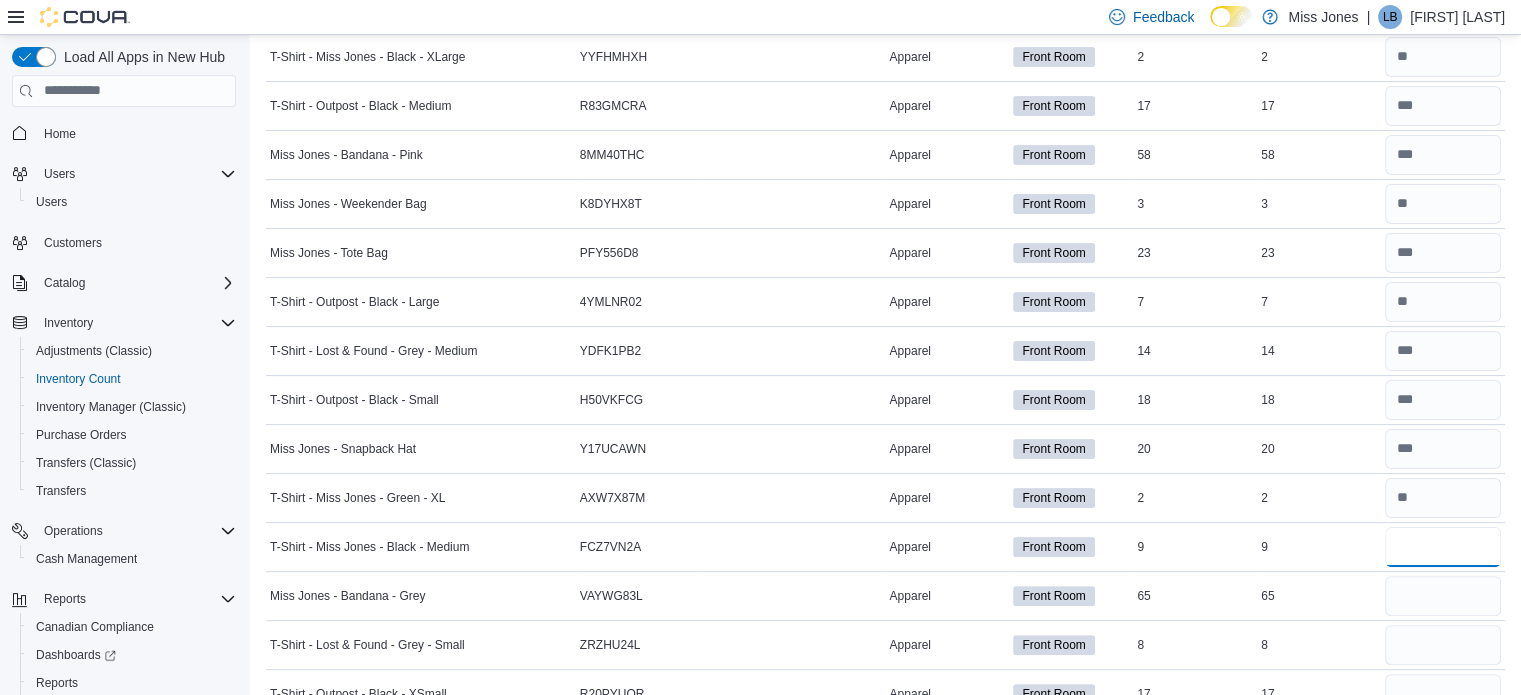 type on "*" 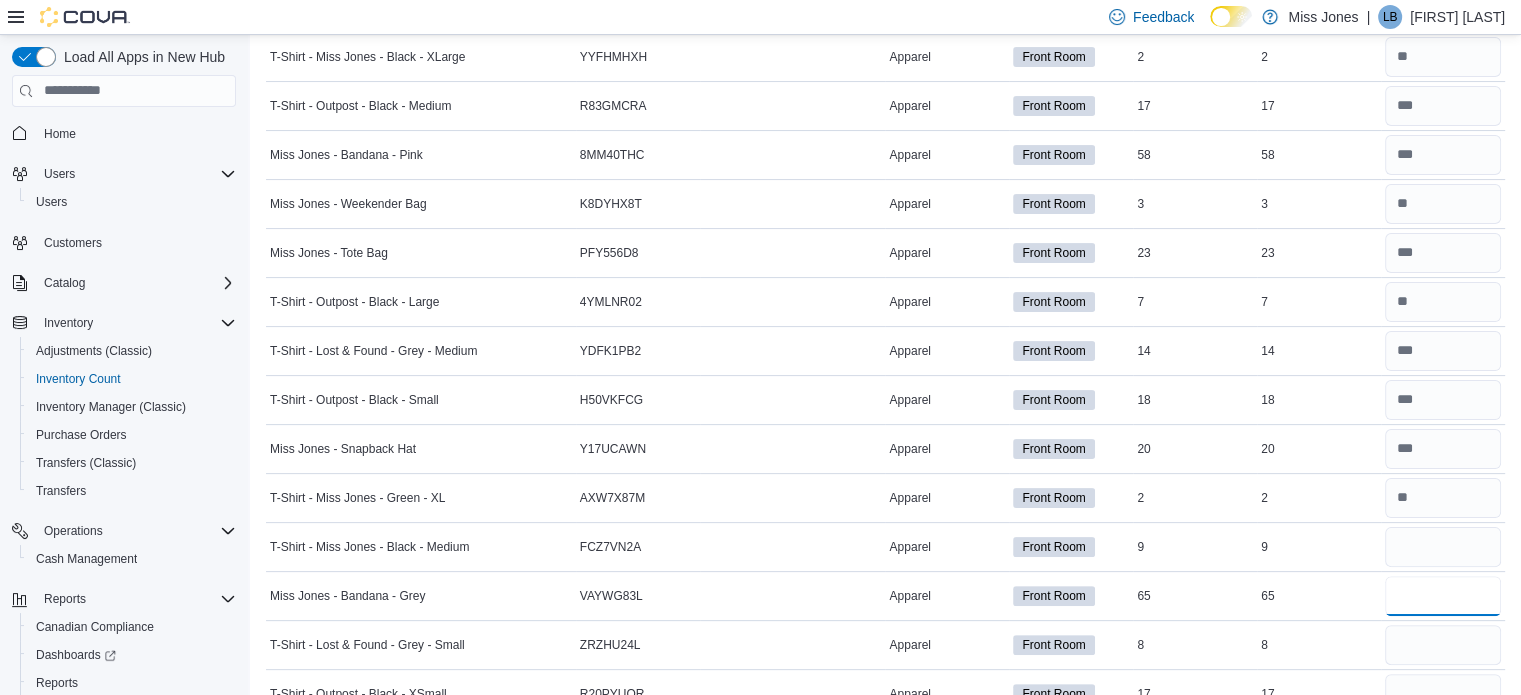 type 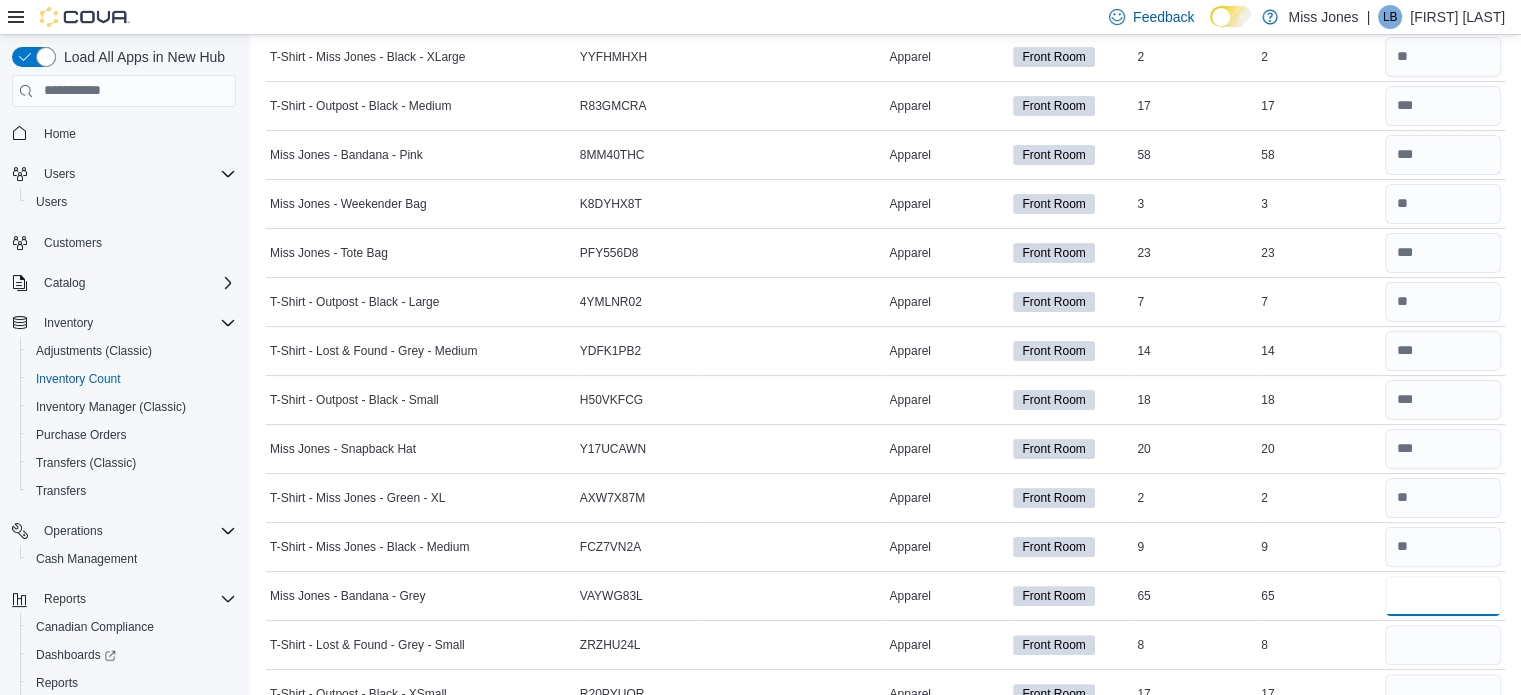type on "**" 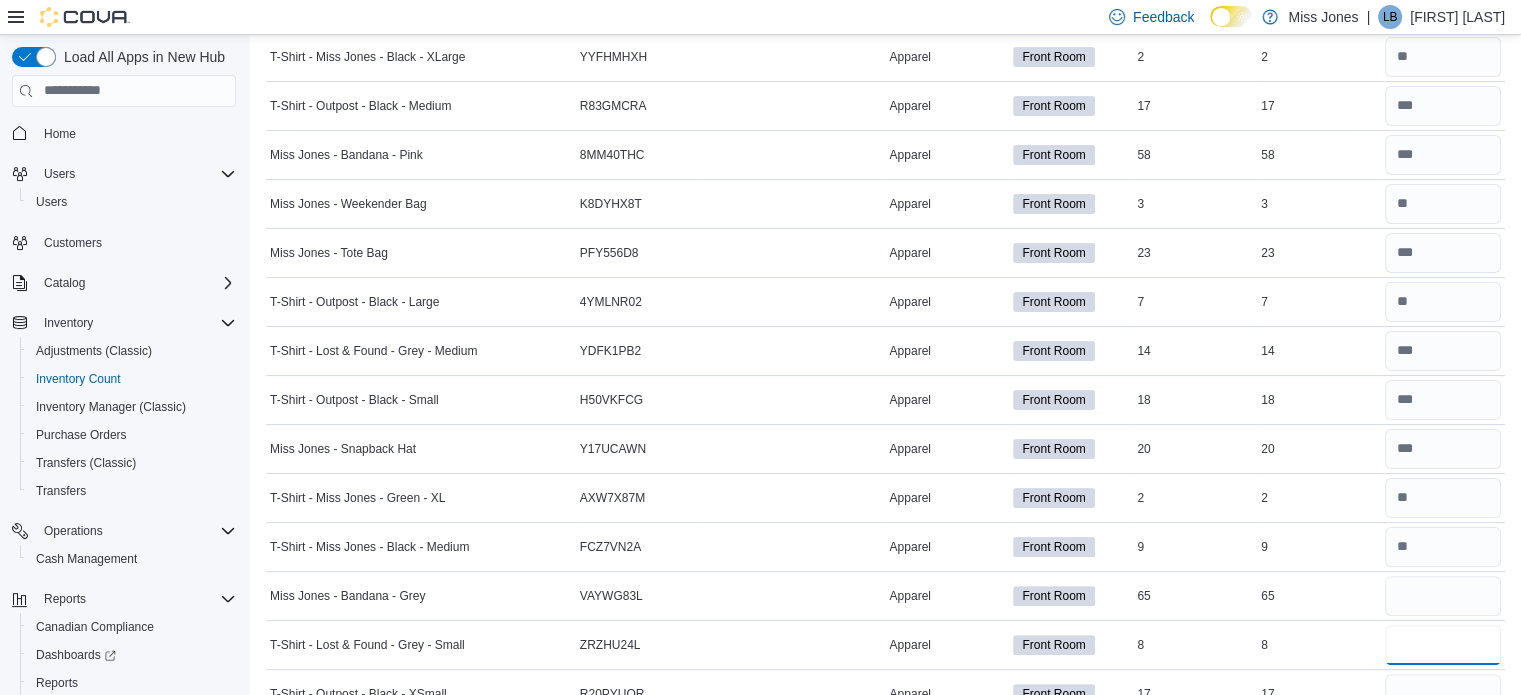 type 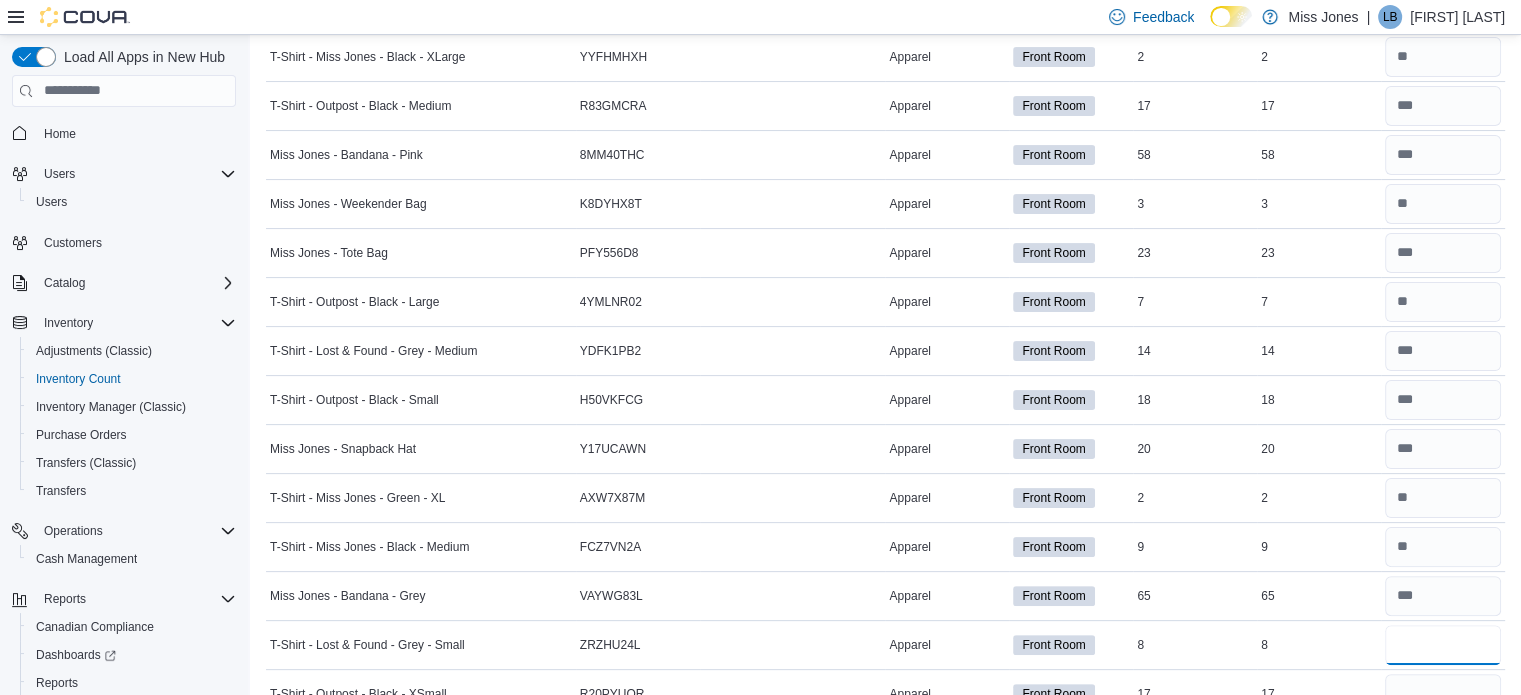 type on "*" 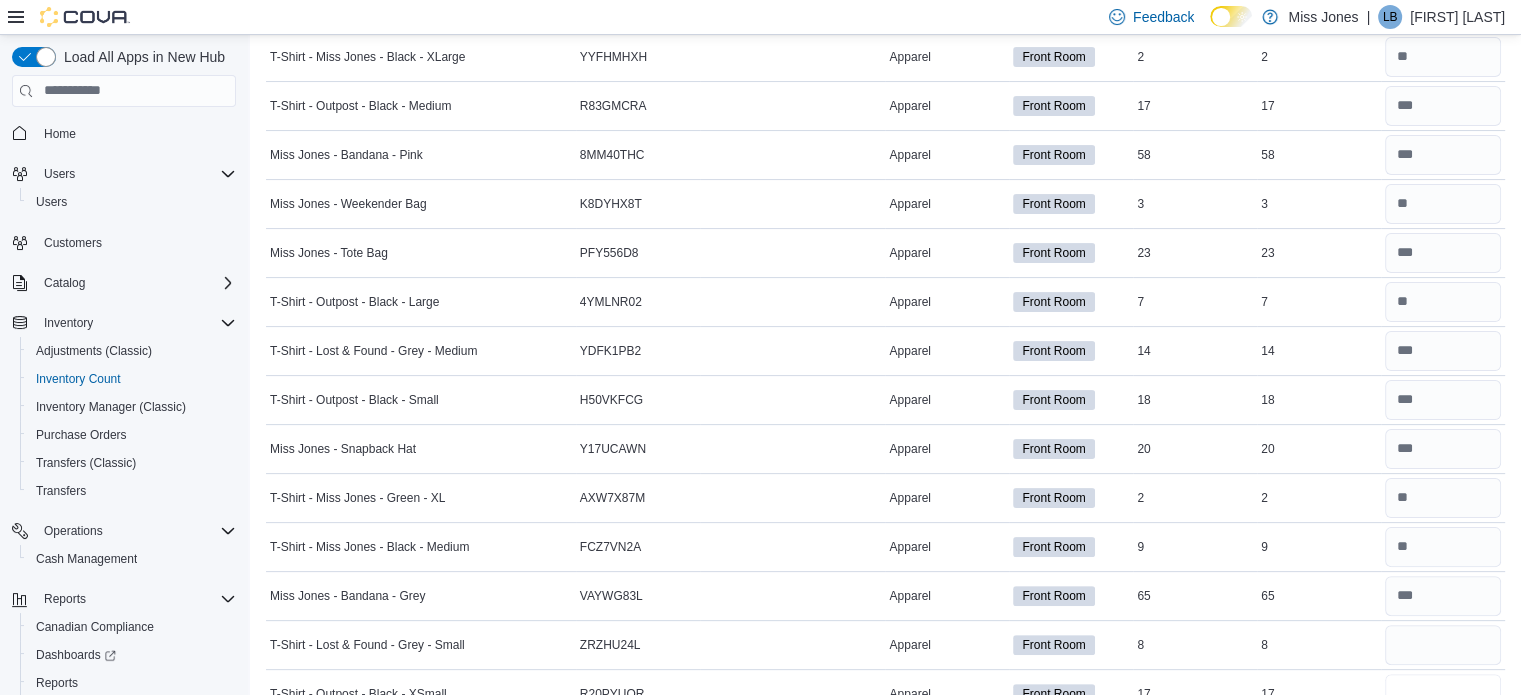 type 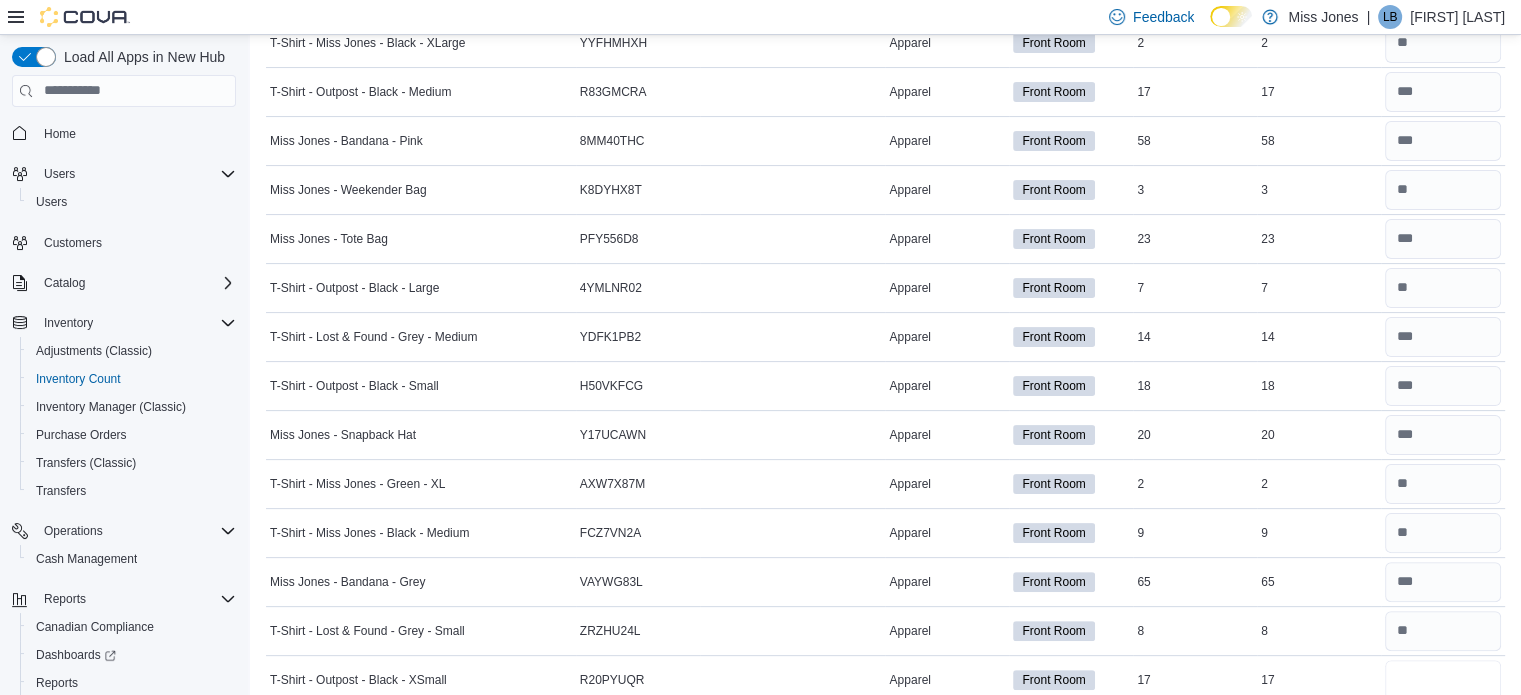 type on "**" 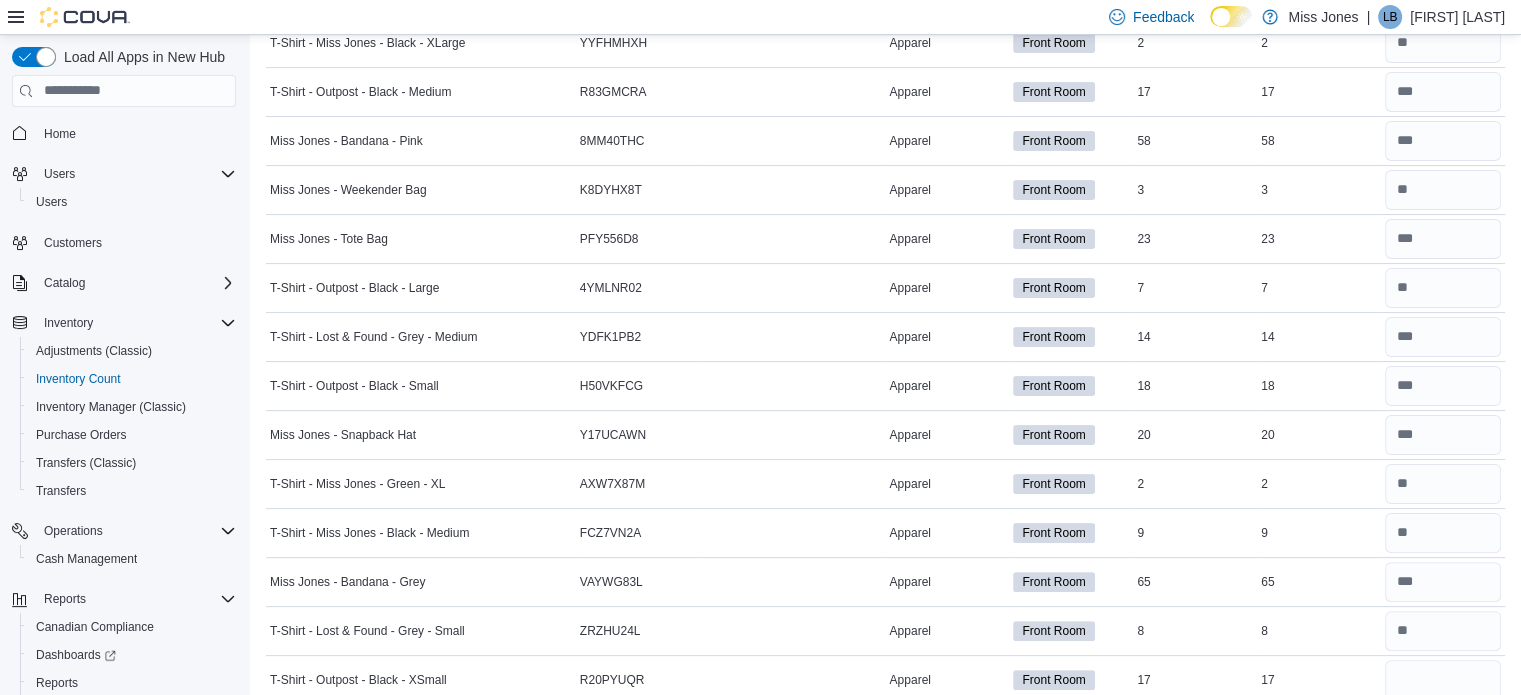 type 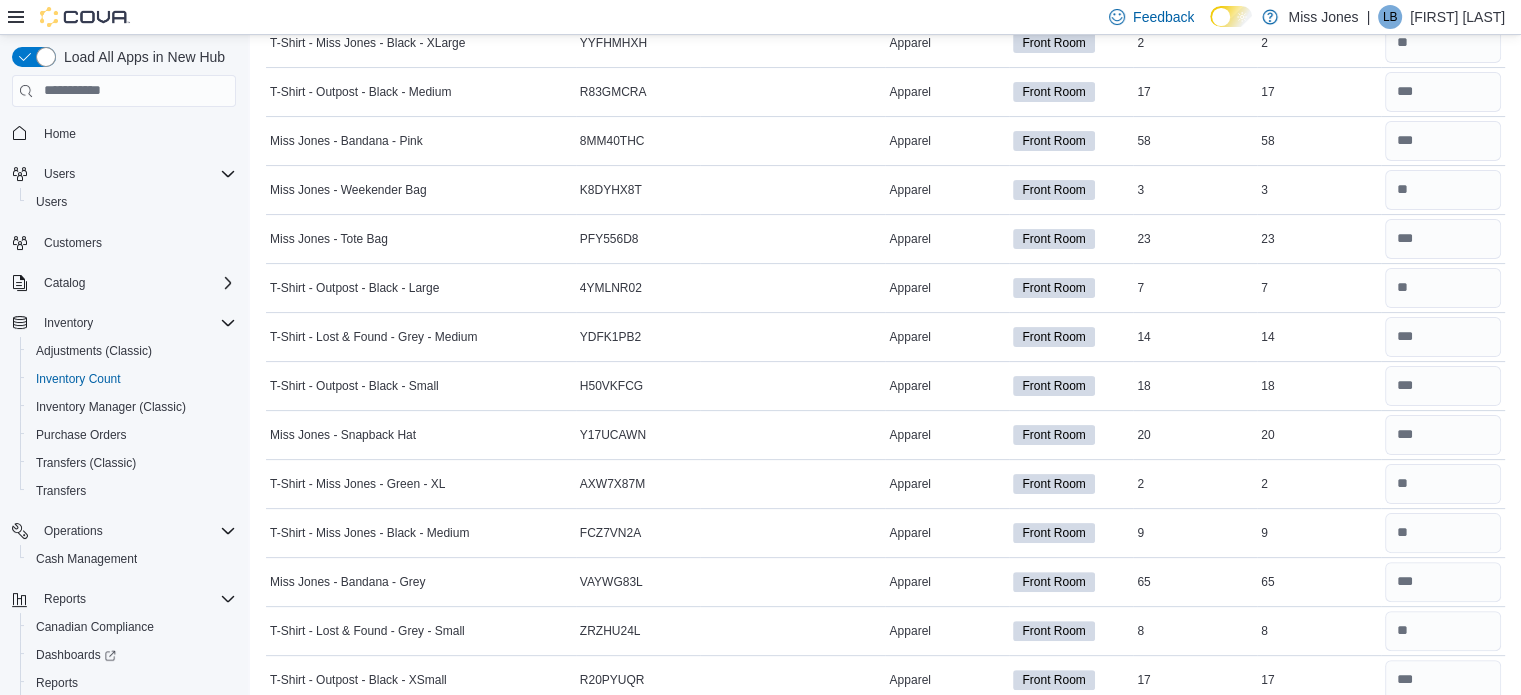 scroll, scrollTop: 799, scrollLeft: 0, axis: vertical 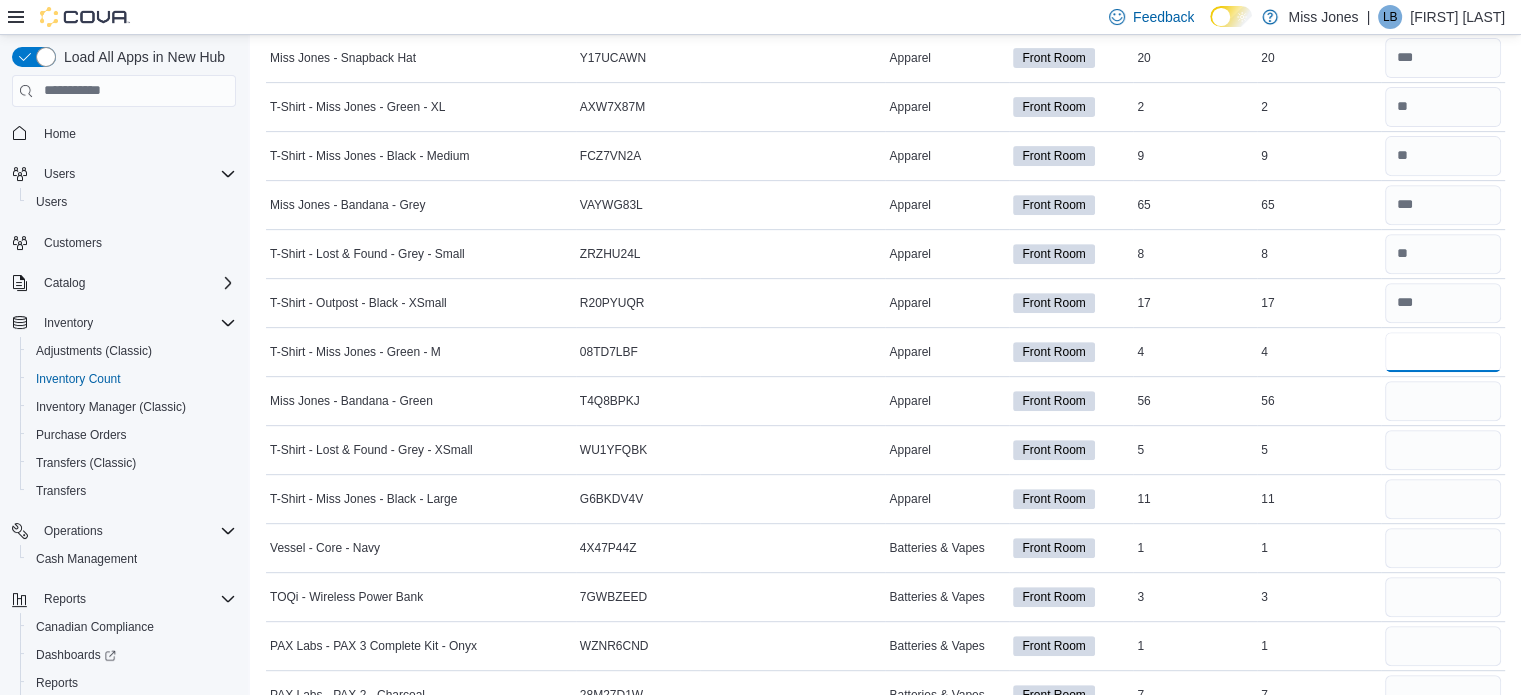 type on "*" 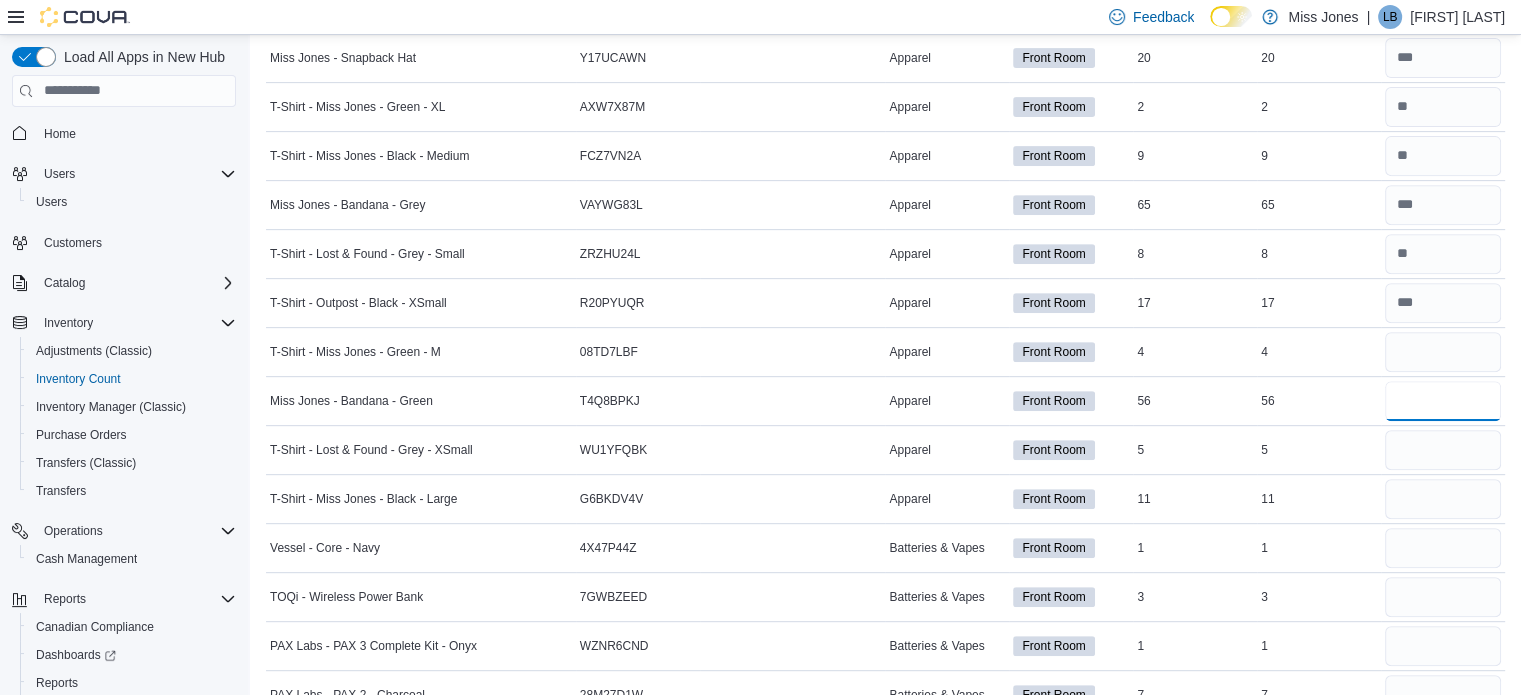 type 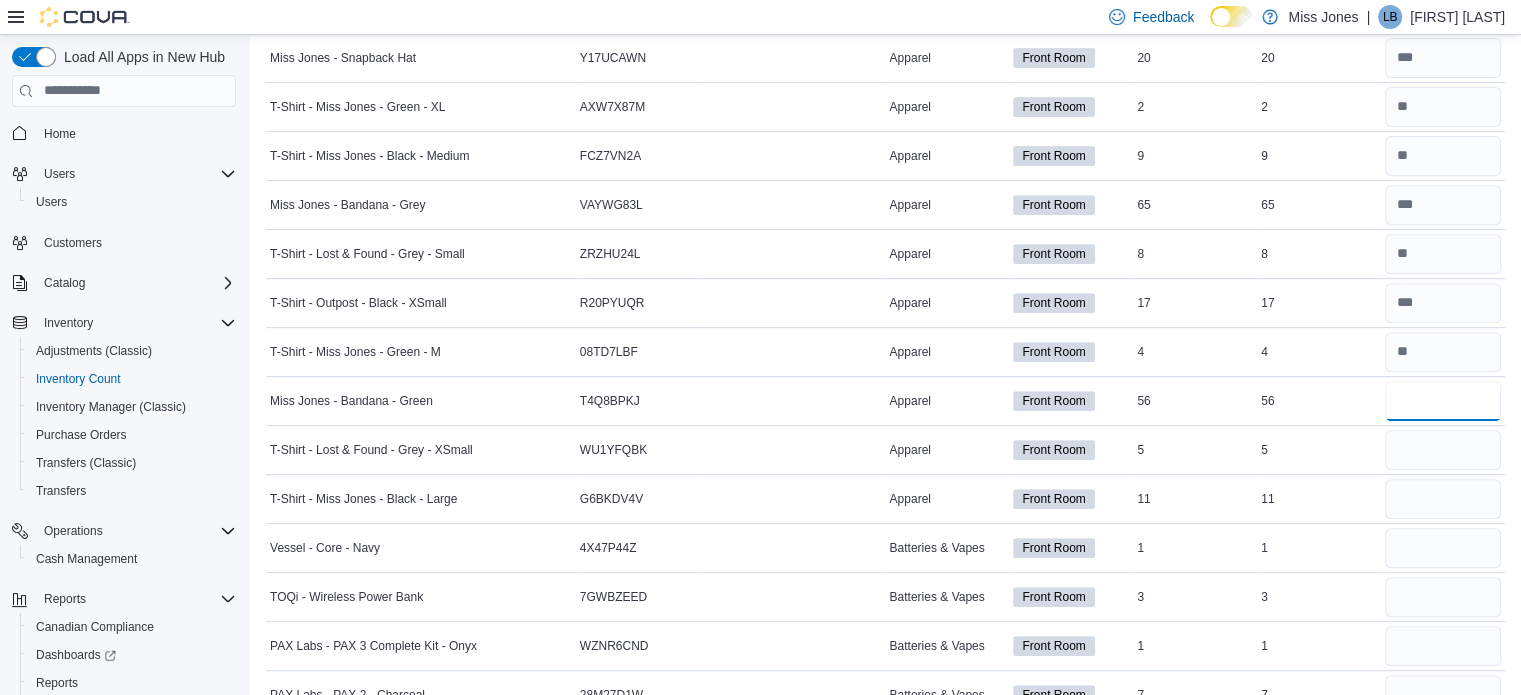 type on "**" 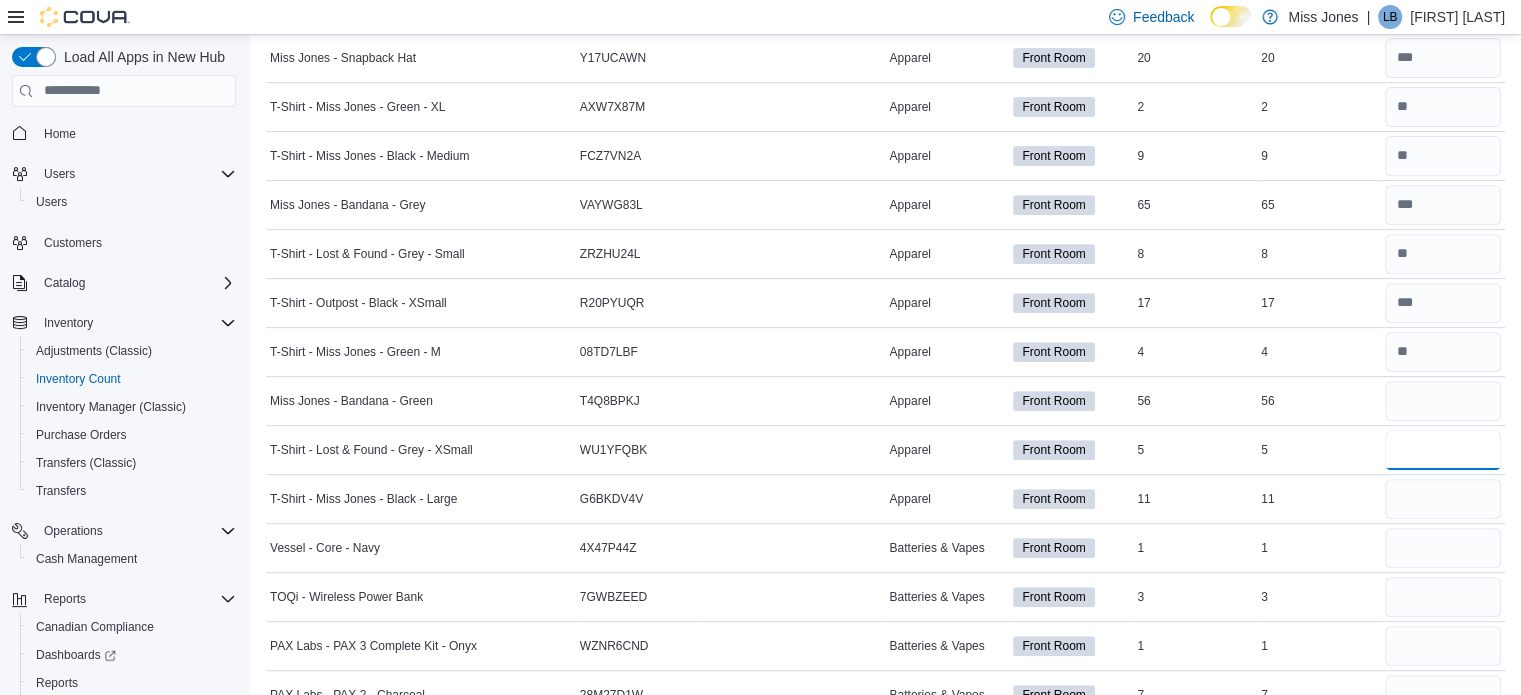 type 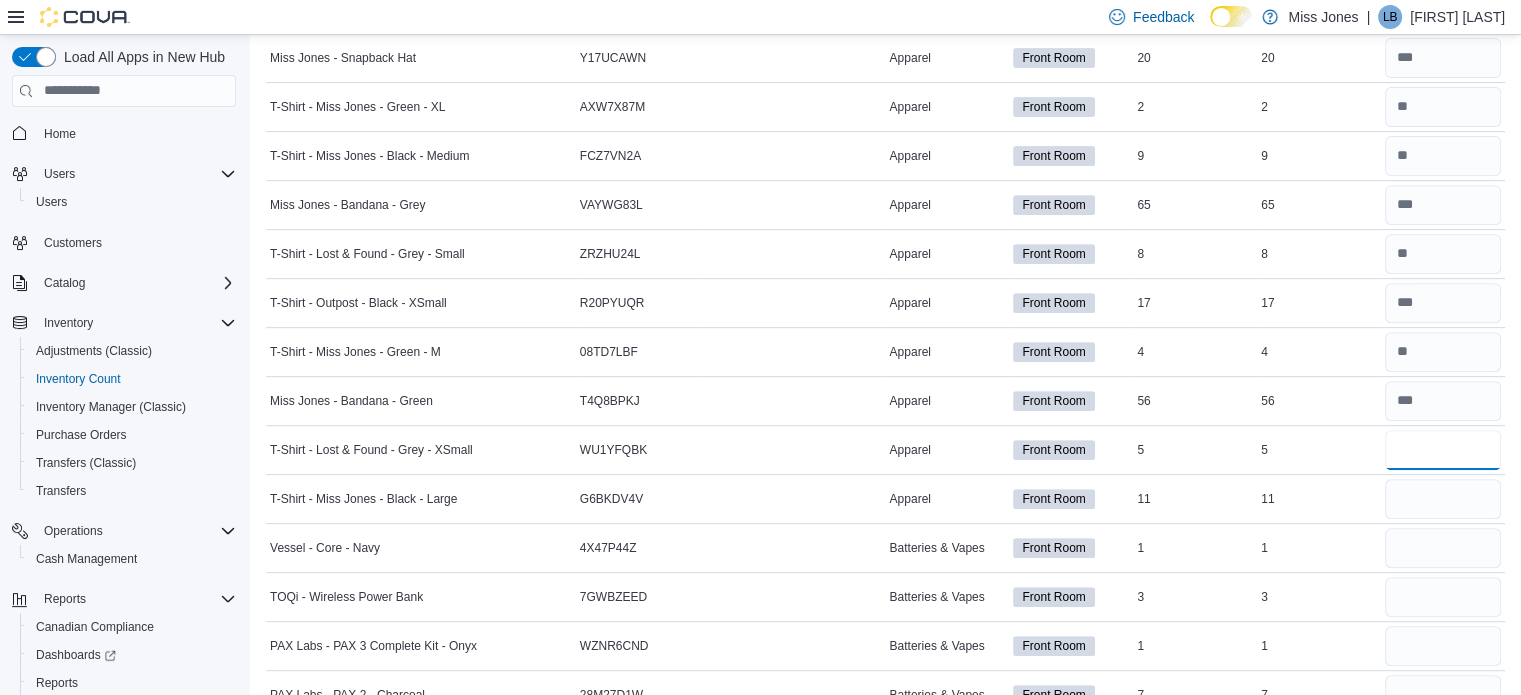 type on "*" 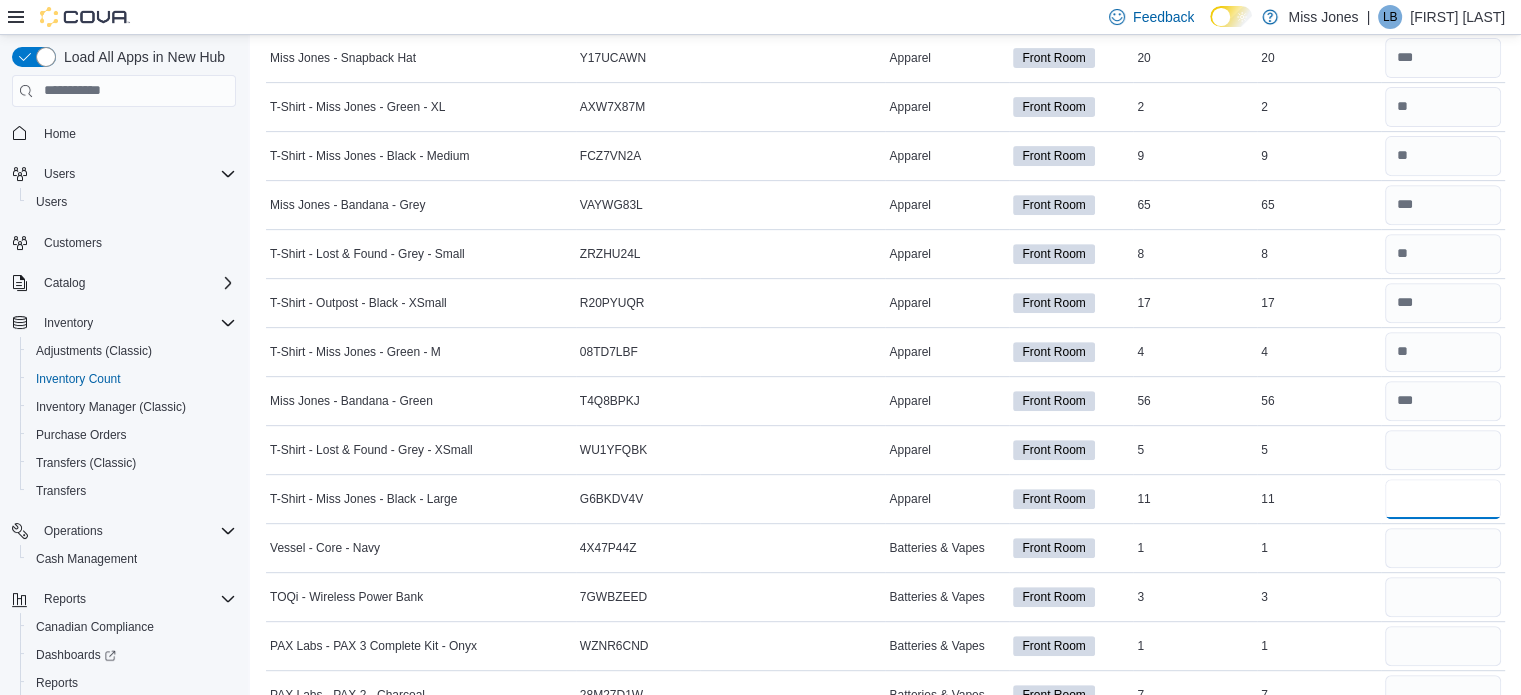 type 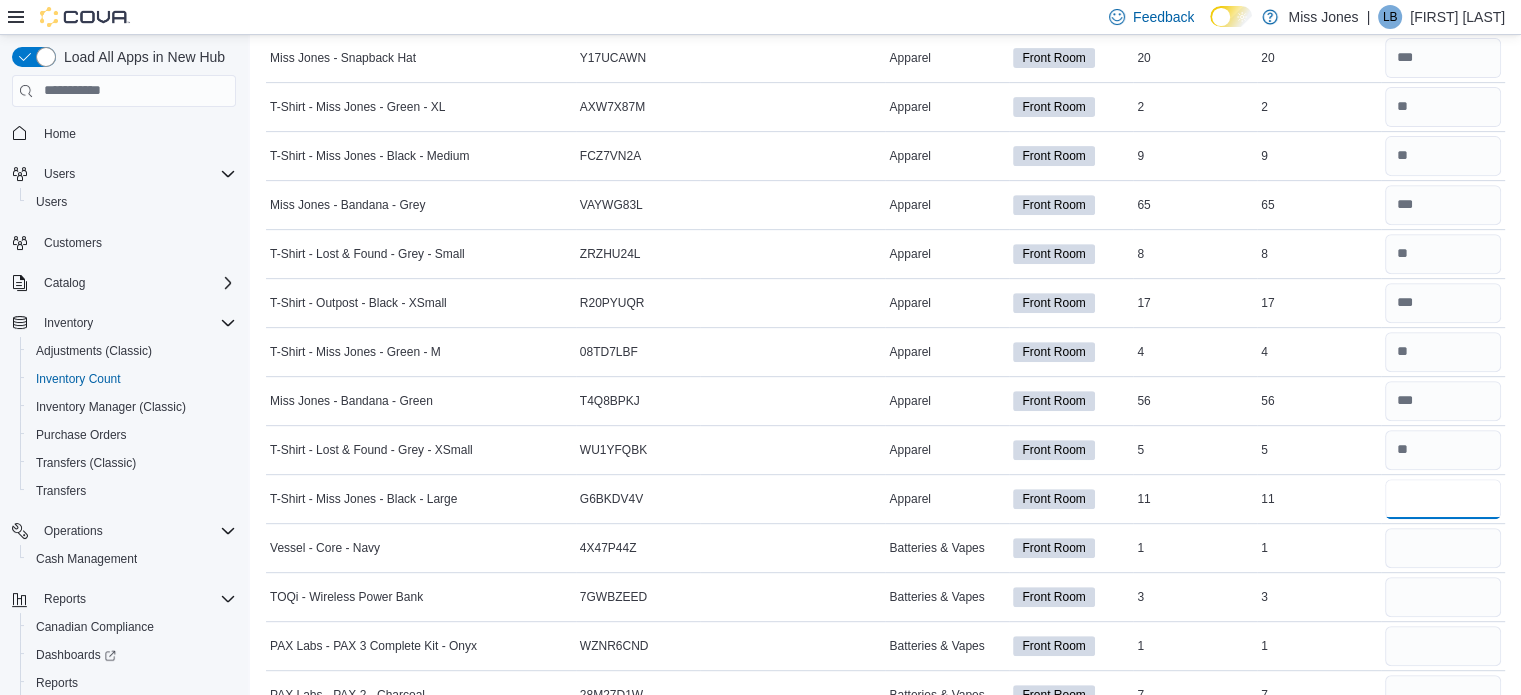 type on "**" 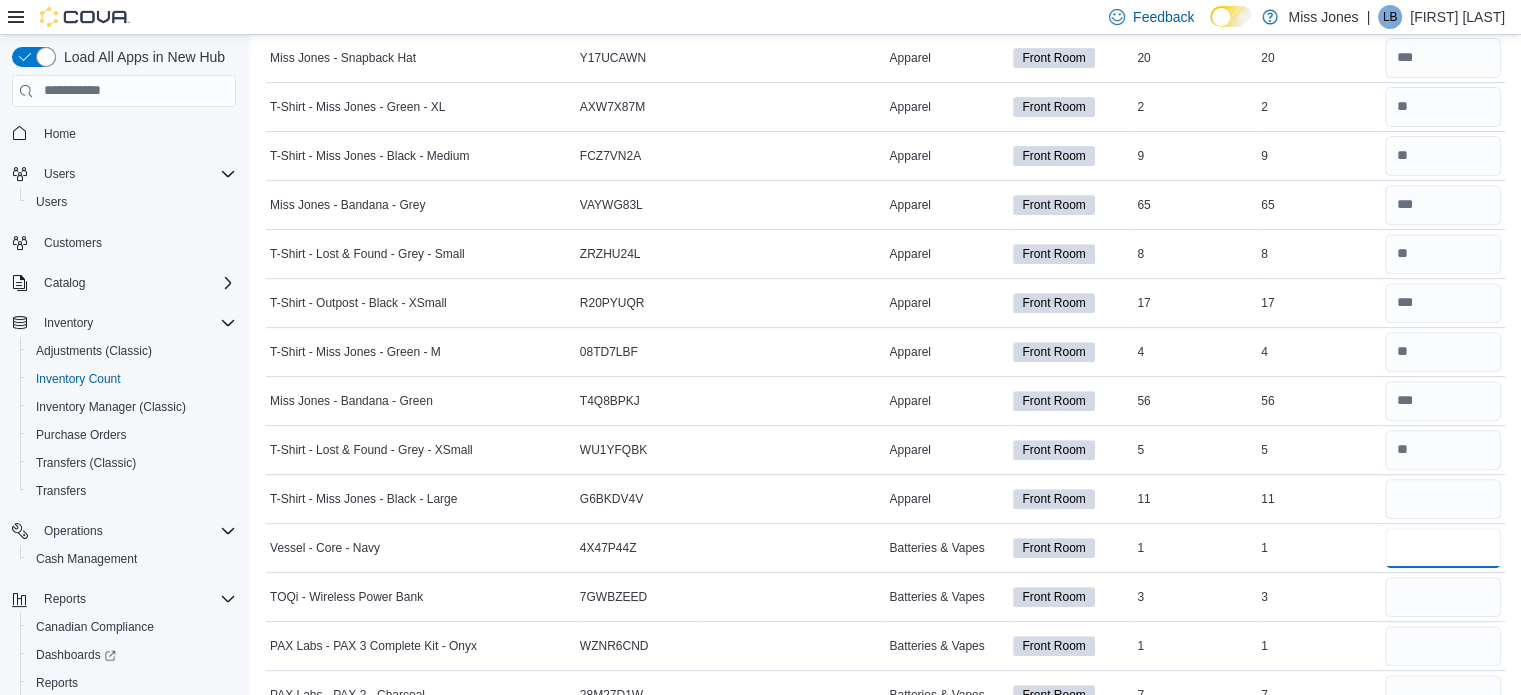 type 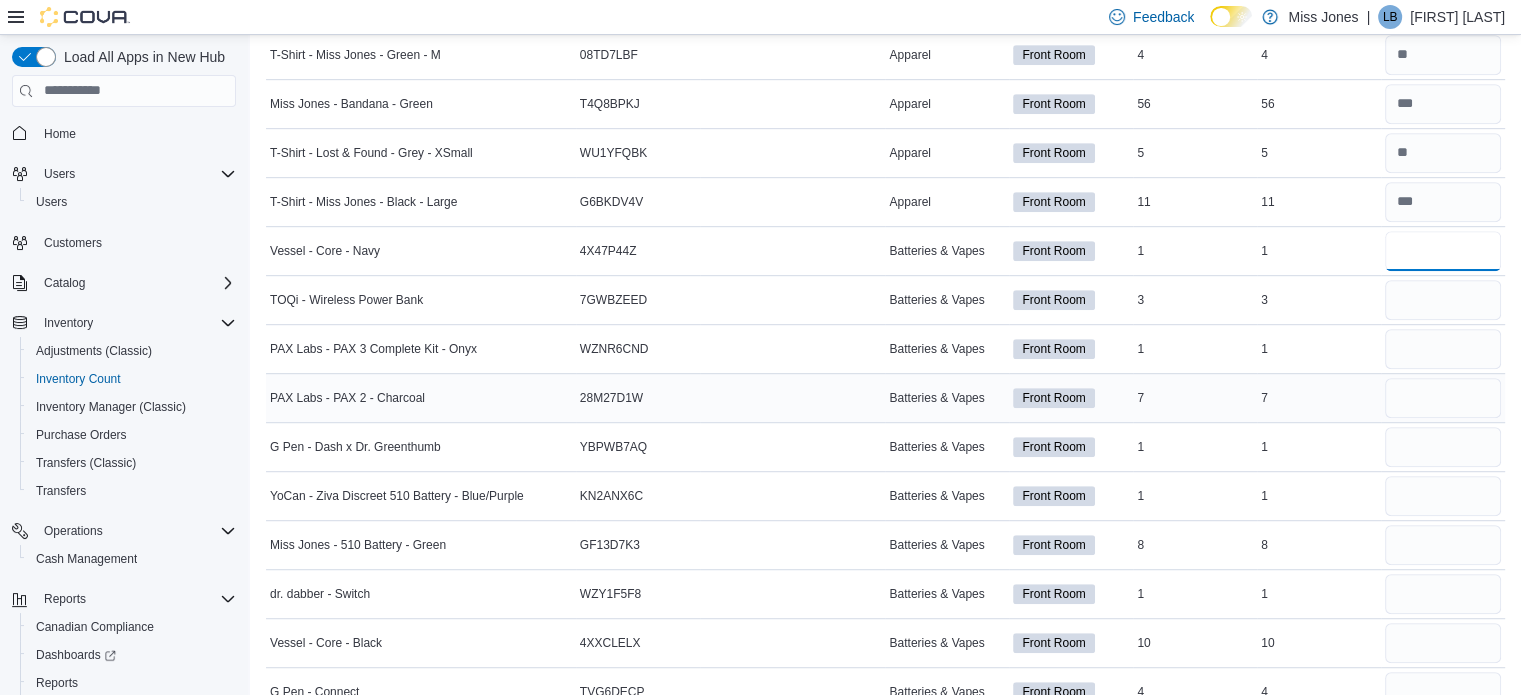 scroll, scrollTop: 1099, scrollLeft: 0, axis: vertical 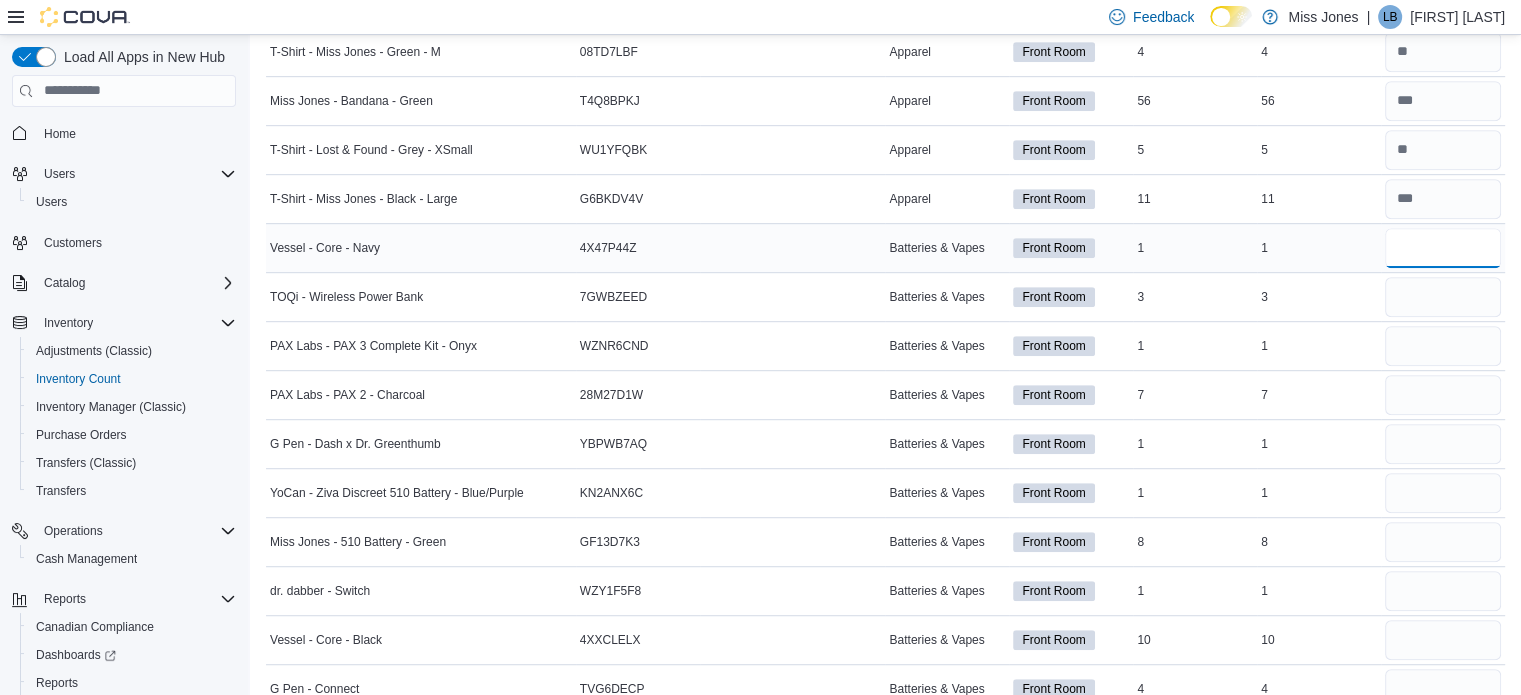 click at bounding box center (1443, 248) 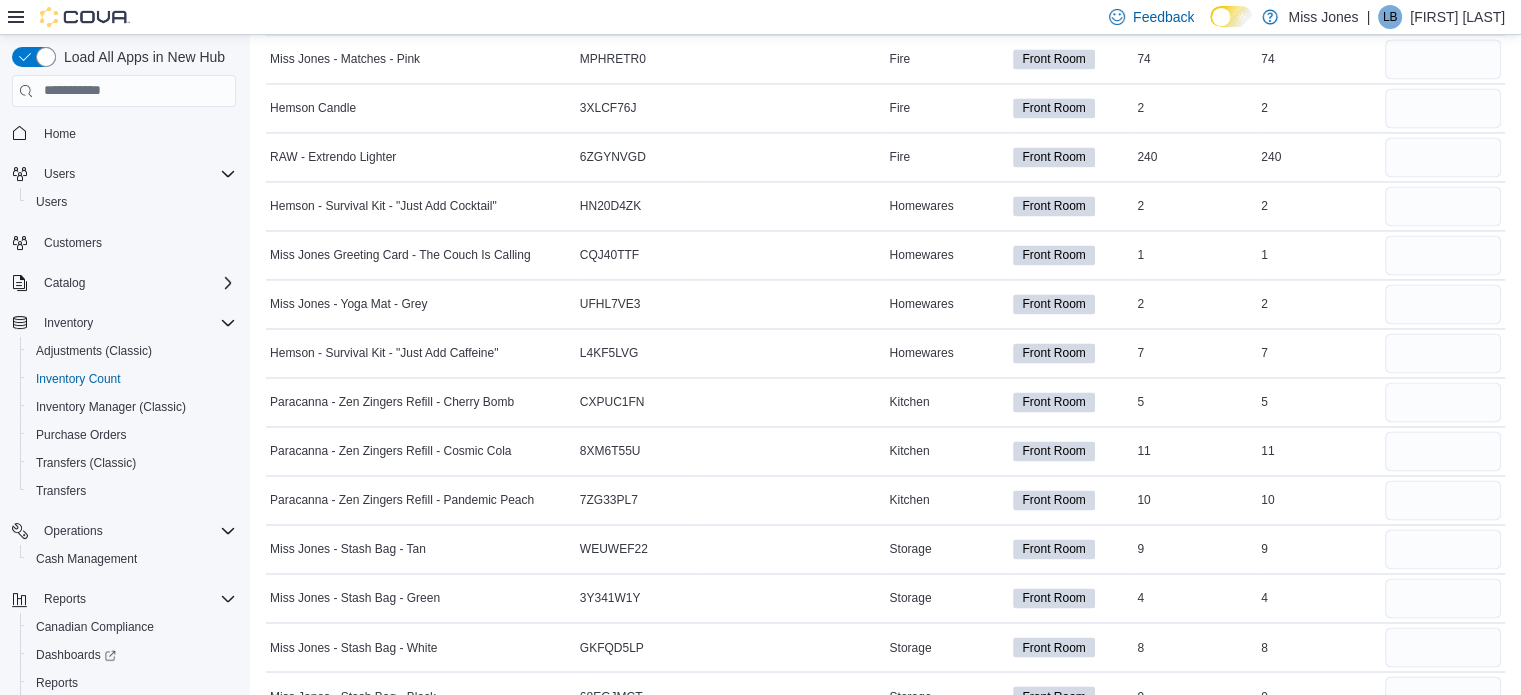 scroll, scrollTop: 3224, scrollLeft: 0, axis: vertical 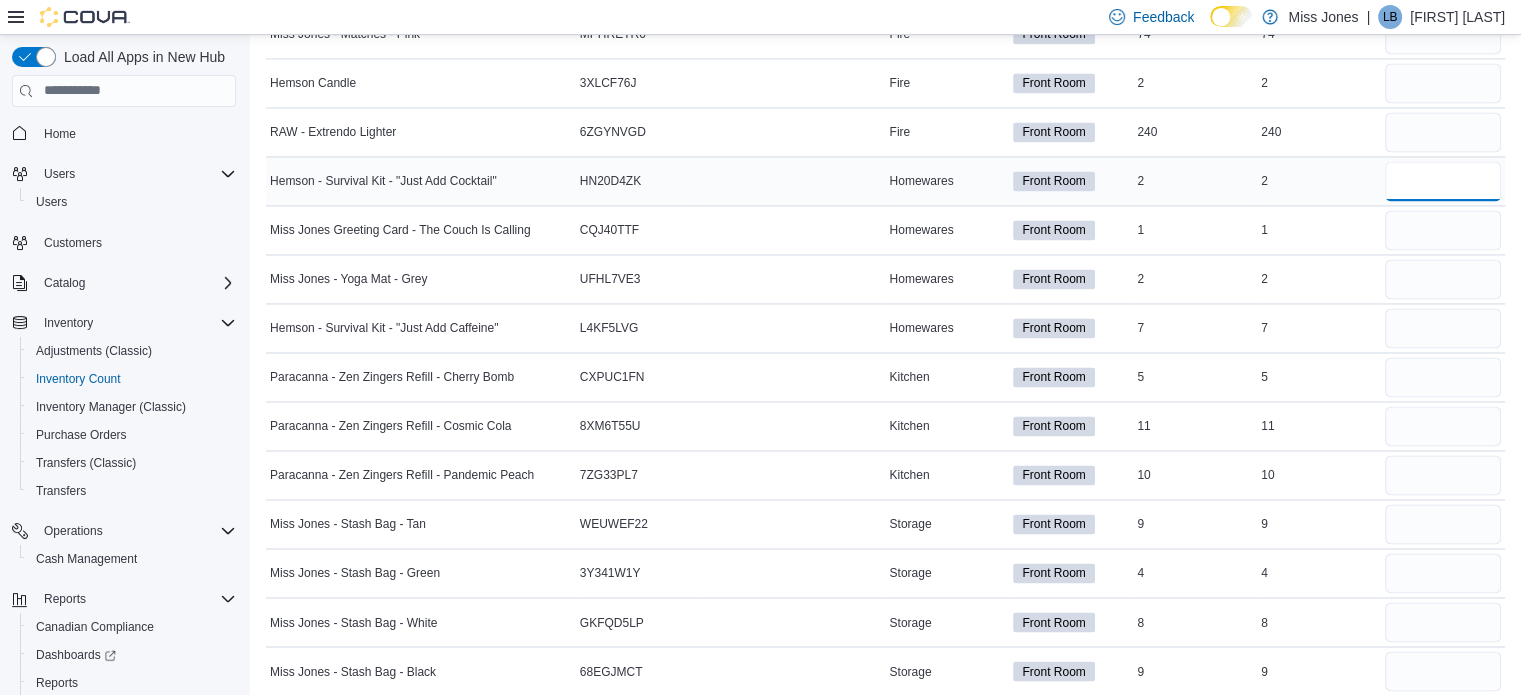 click at bounding box center (1443, 181) 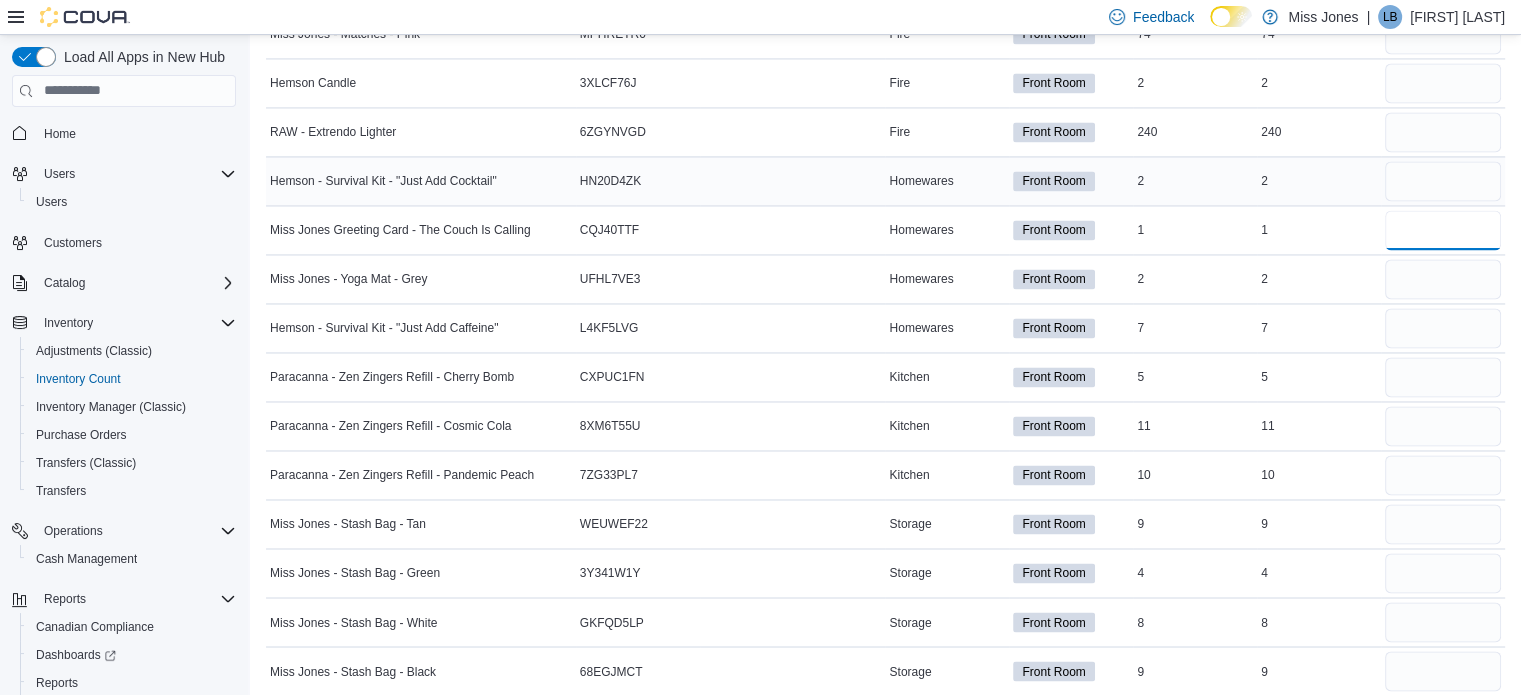 type 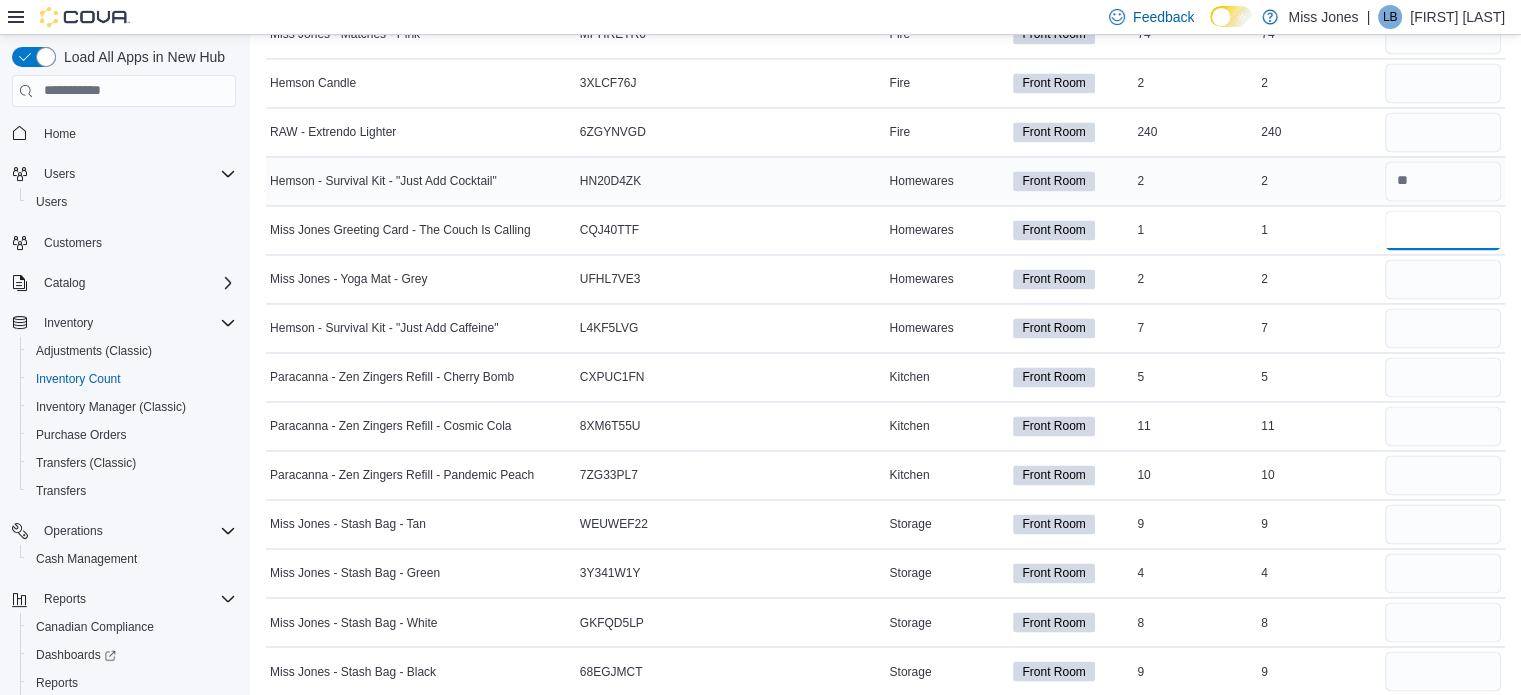 type on "*" 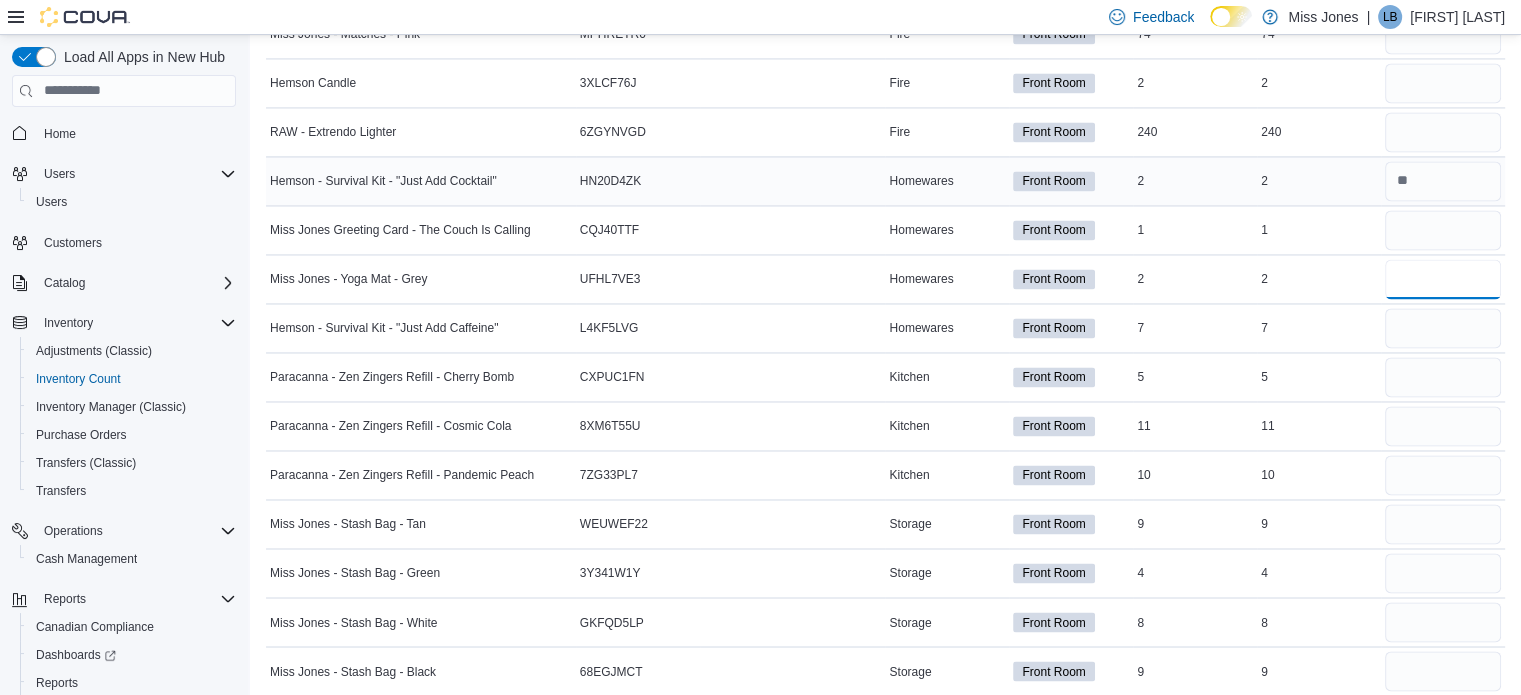 type 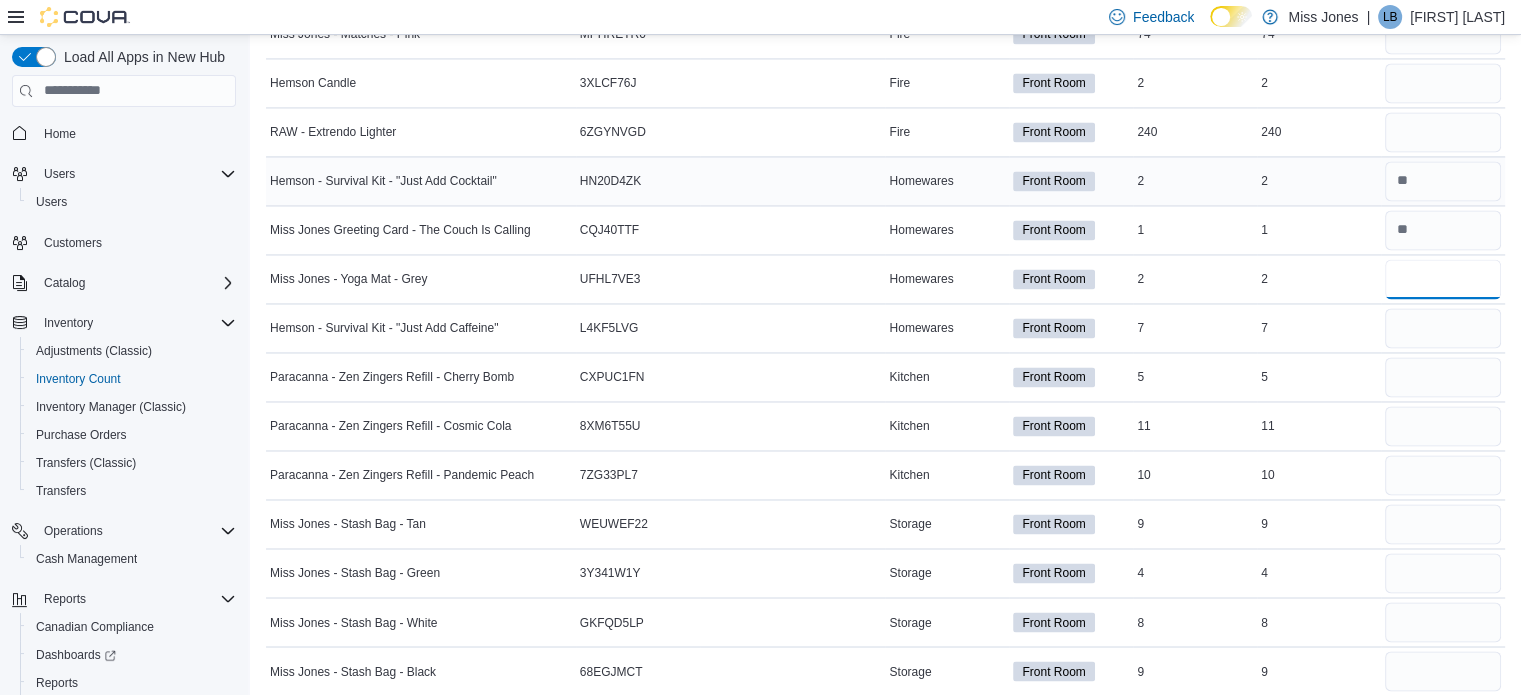 type on "*" 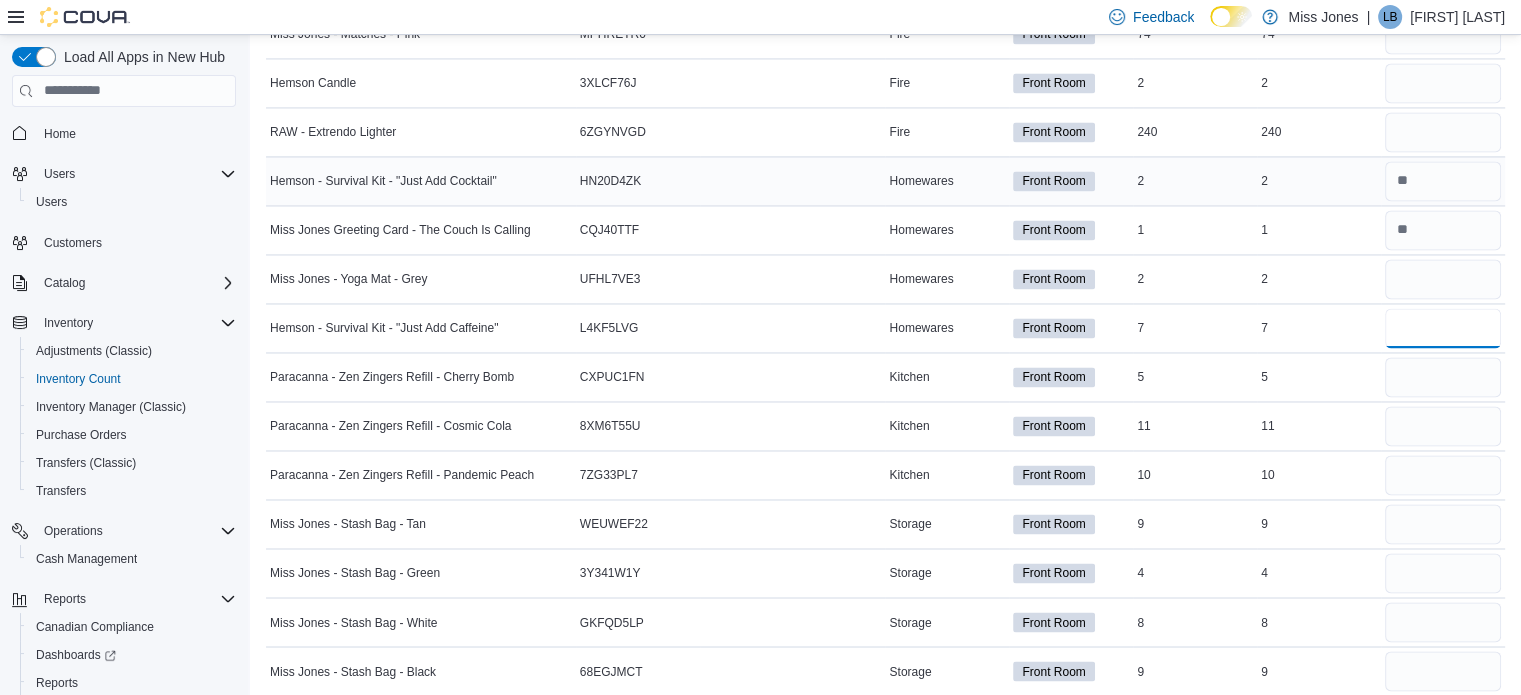type 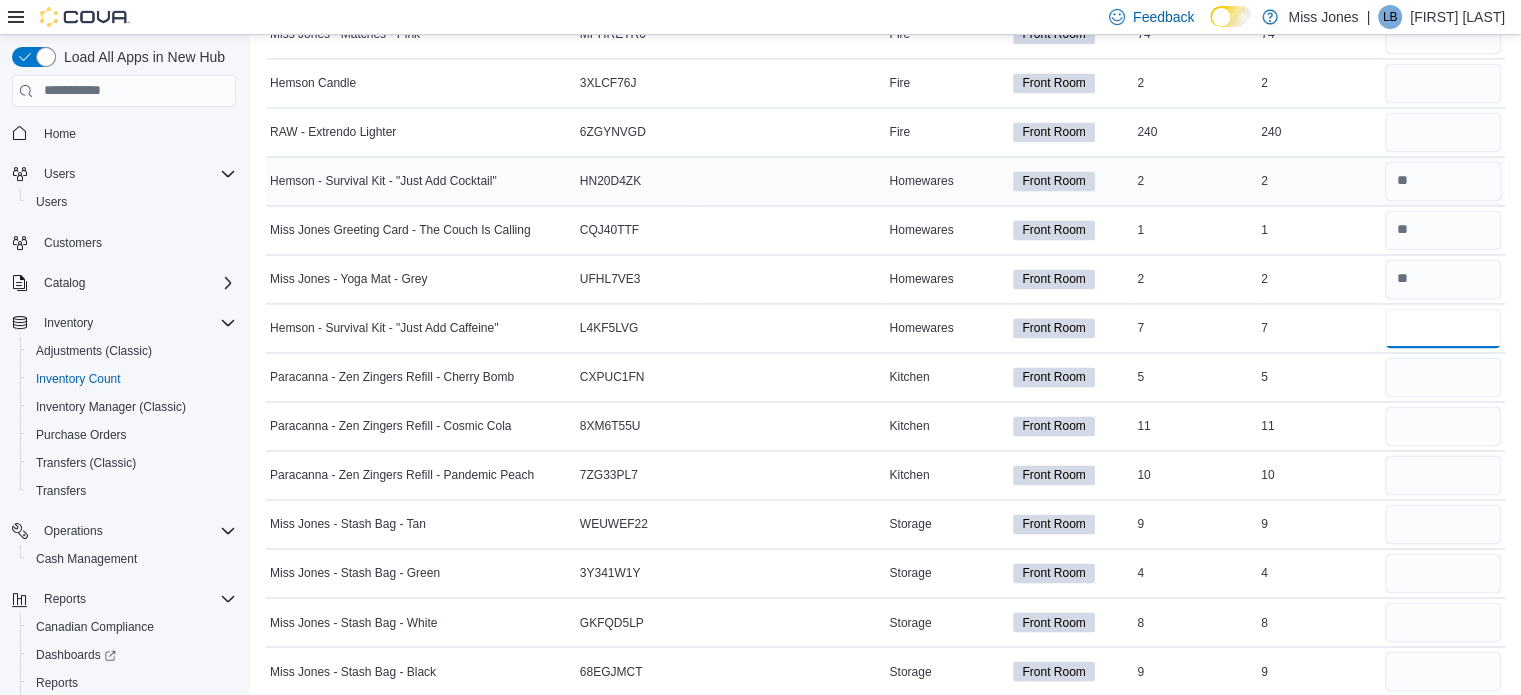 type on "*" 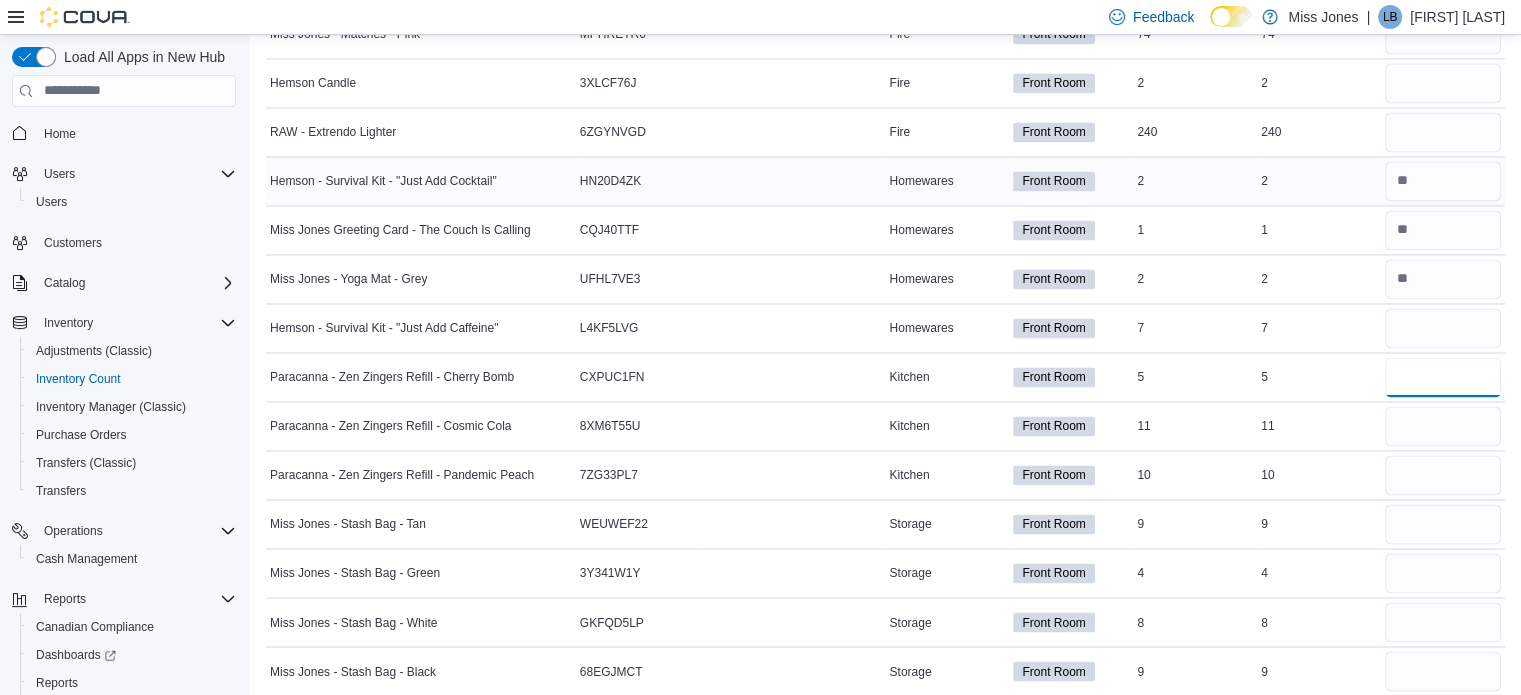 type 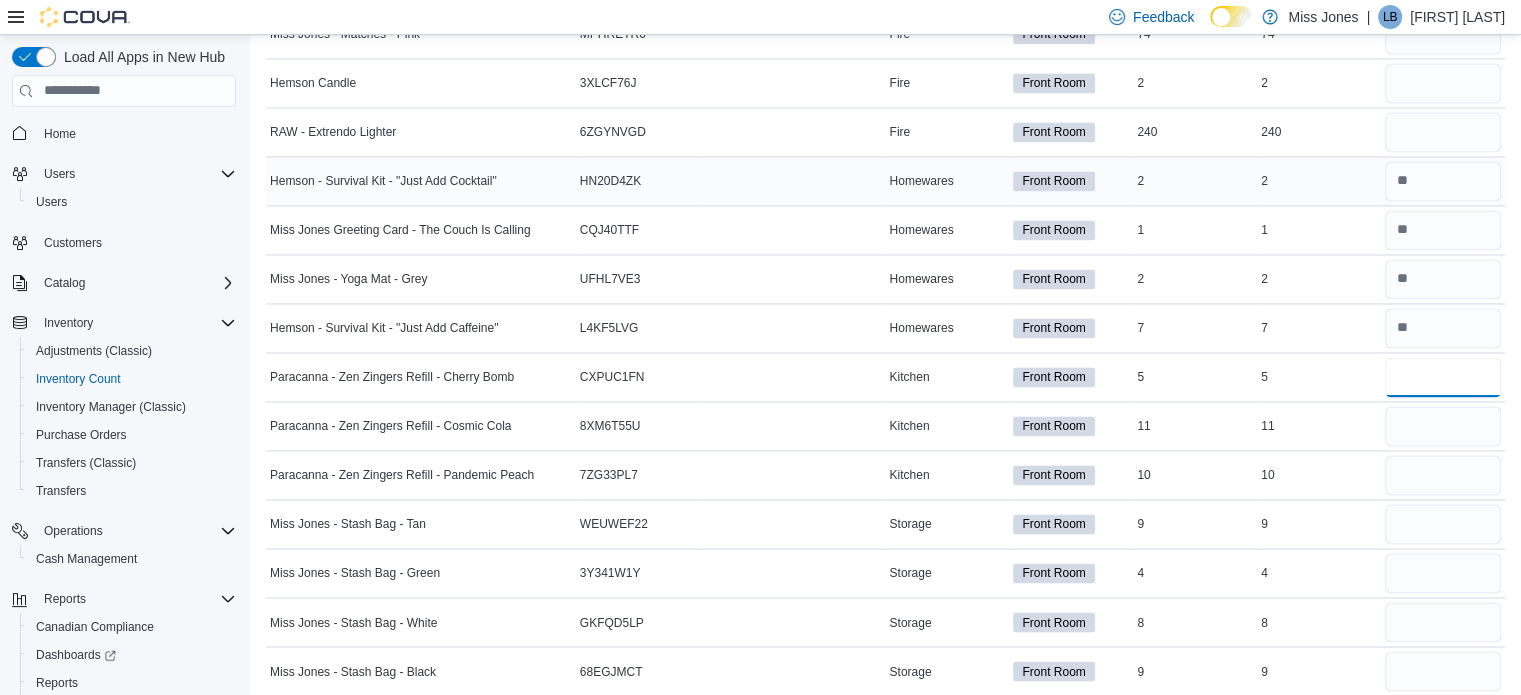 type on "*" 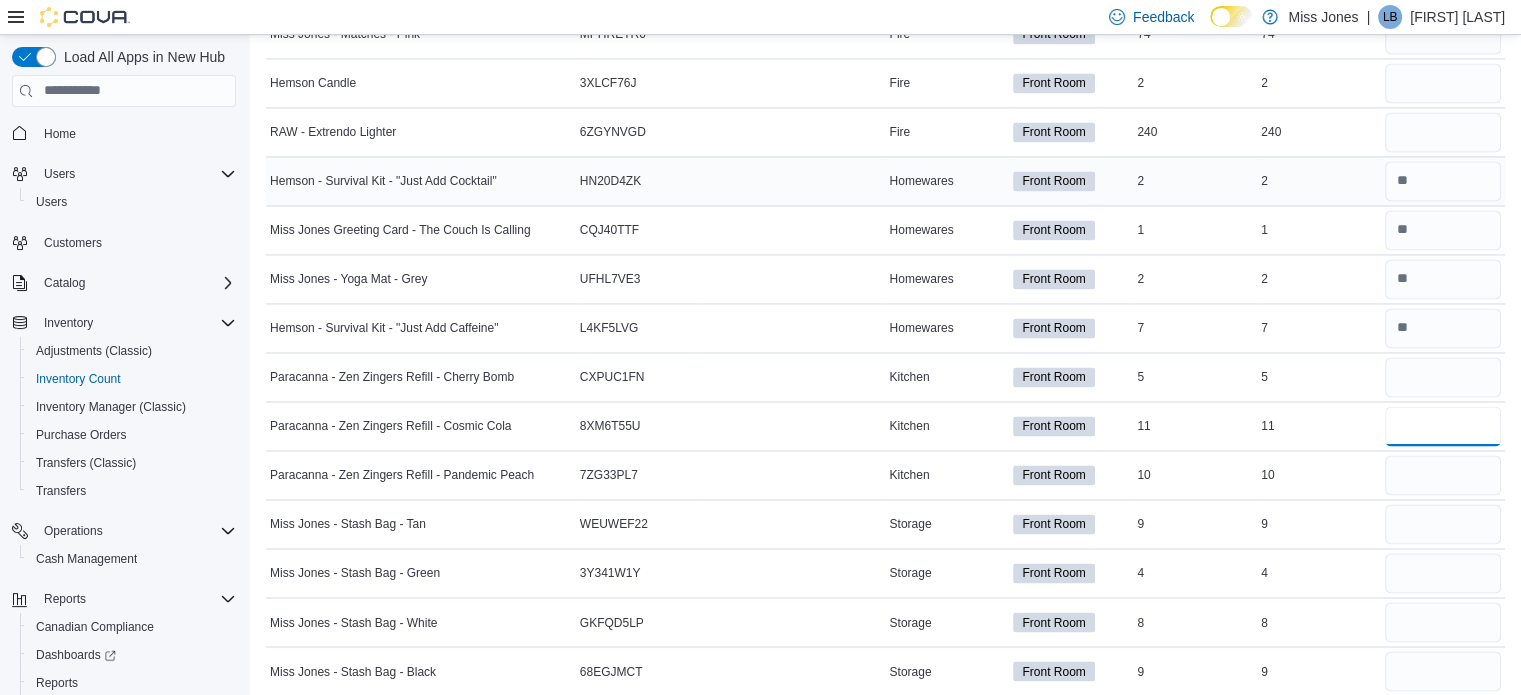 type 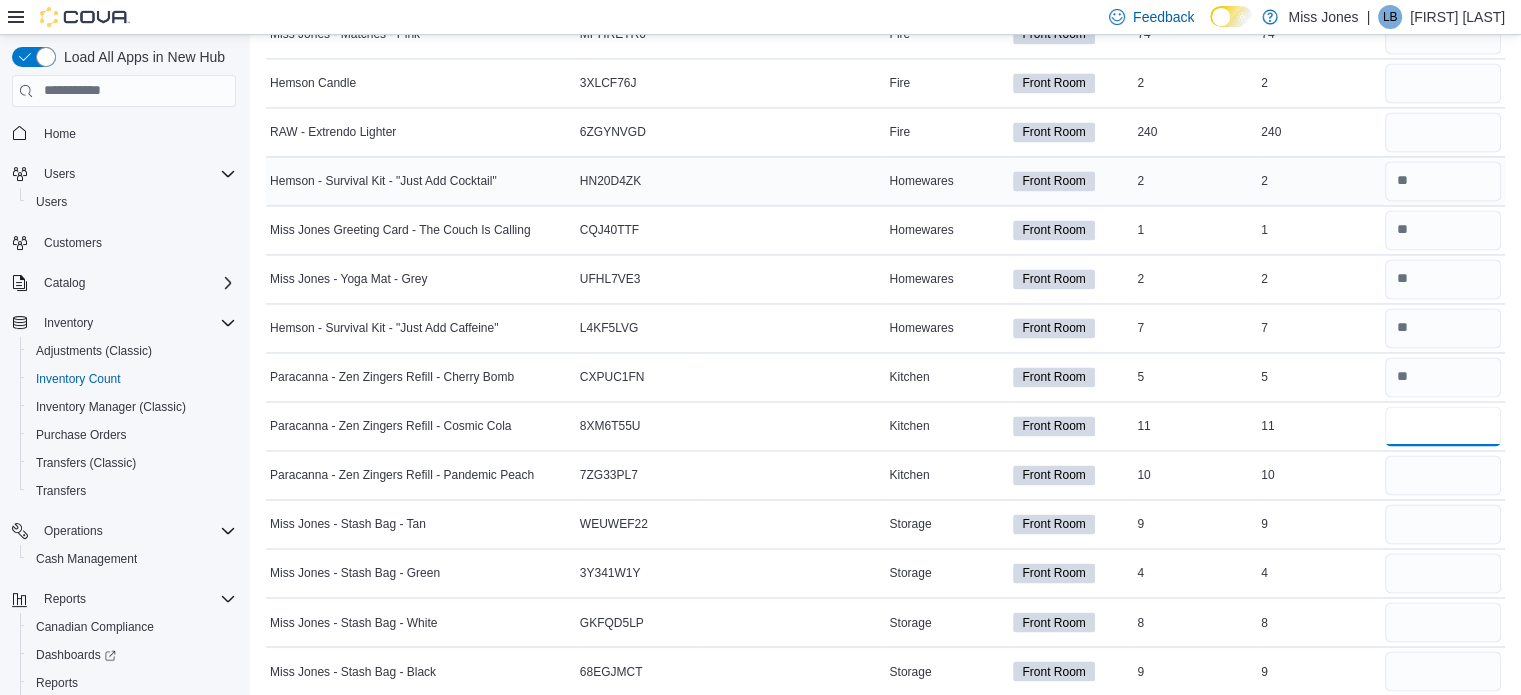 type on "**" 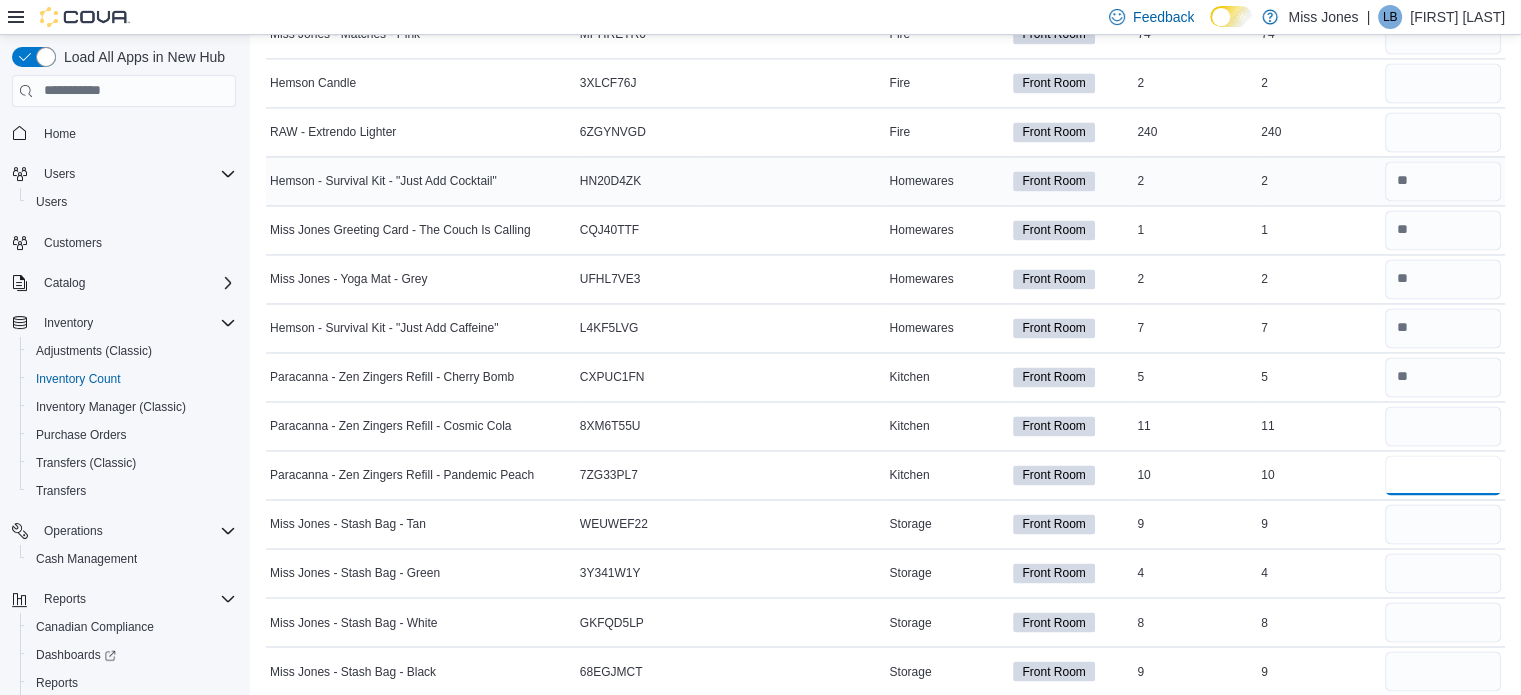 type 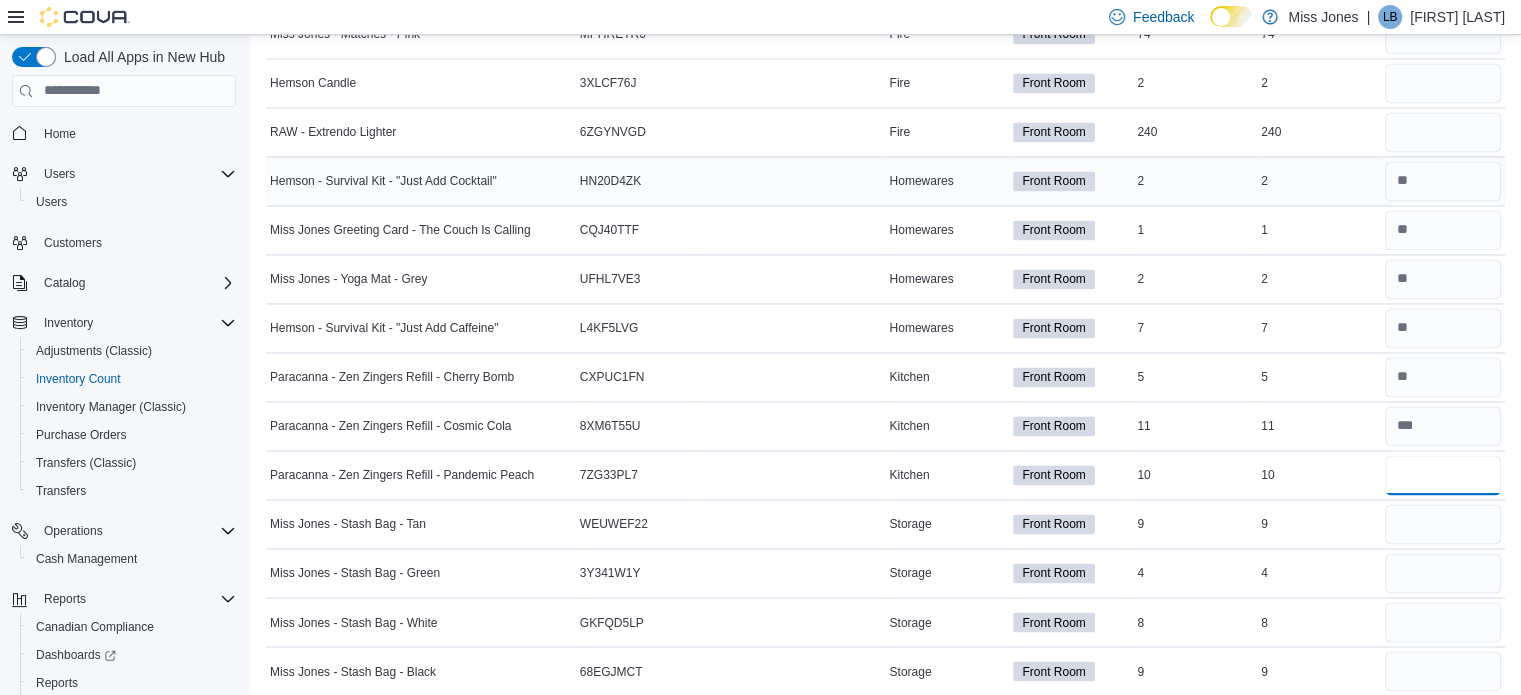 type on "**" 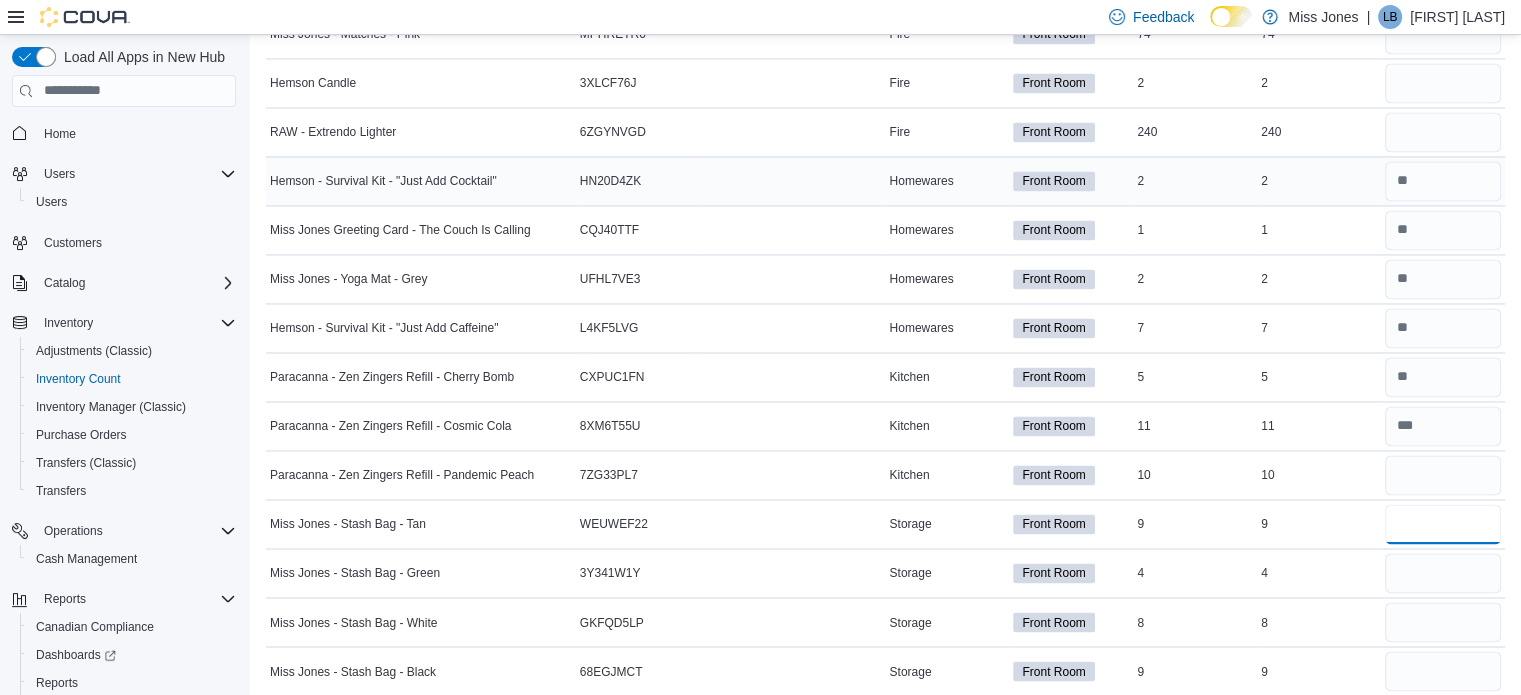 type 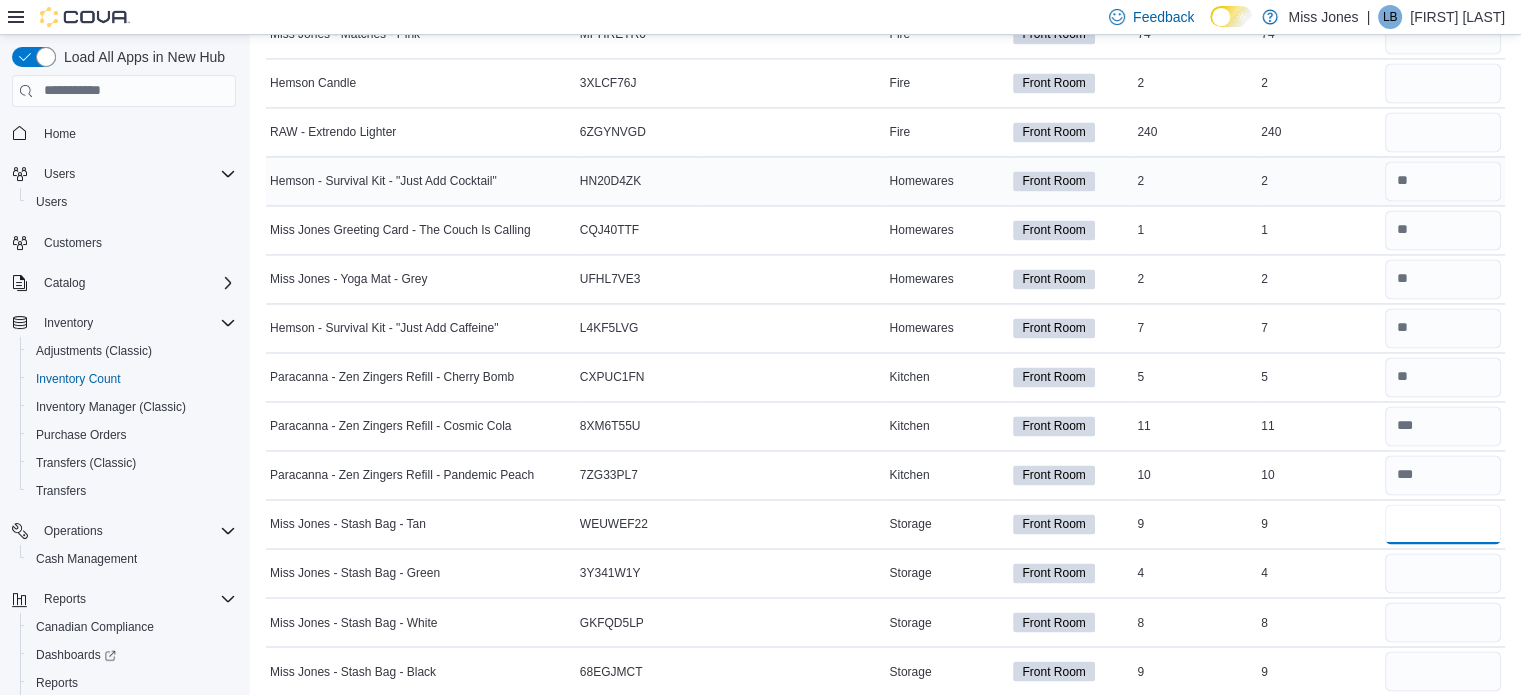 type on "*" 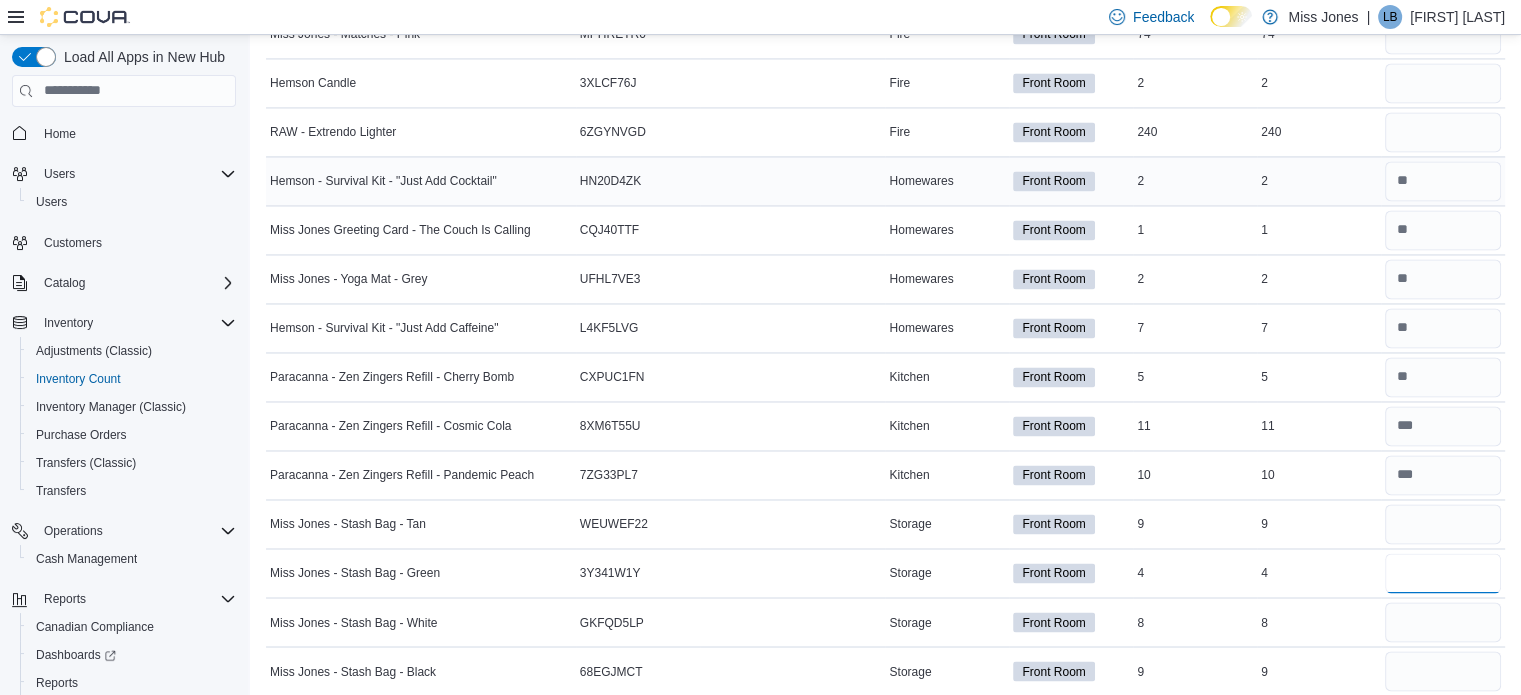 type 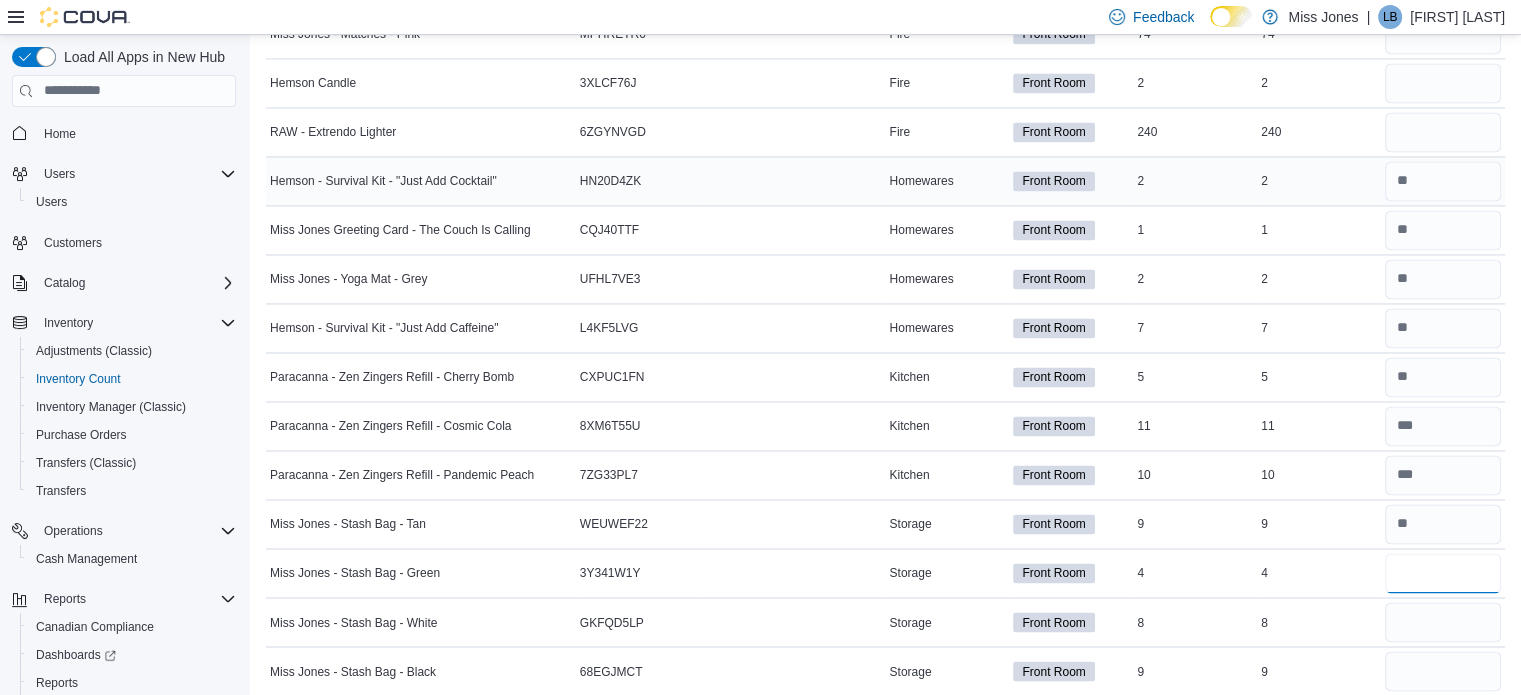 type on "*" 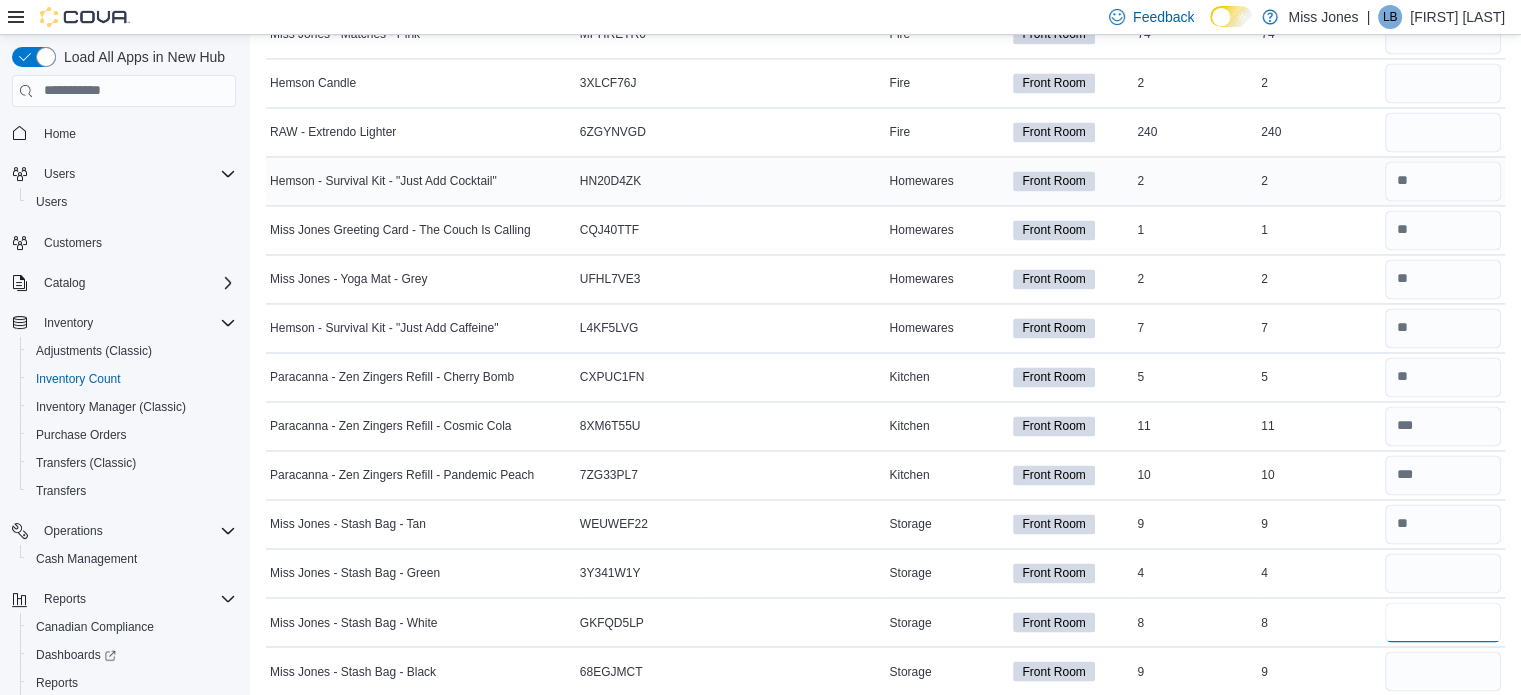 type 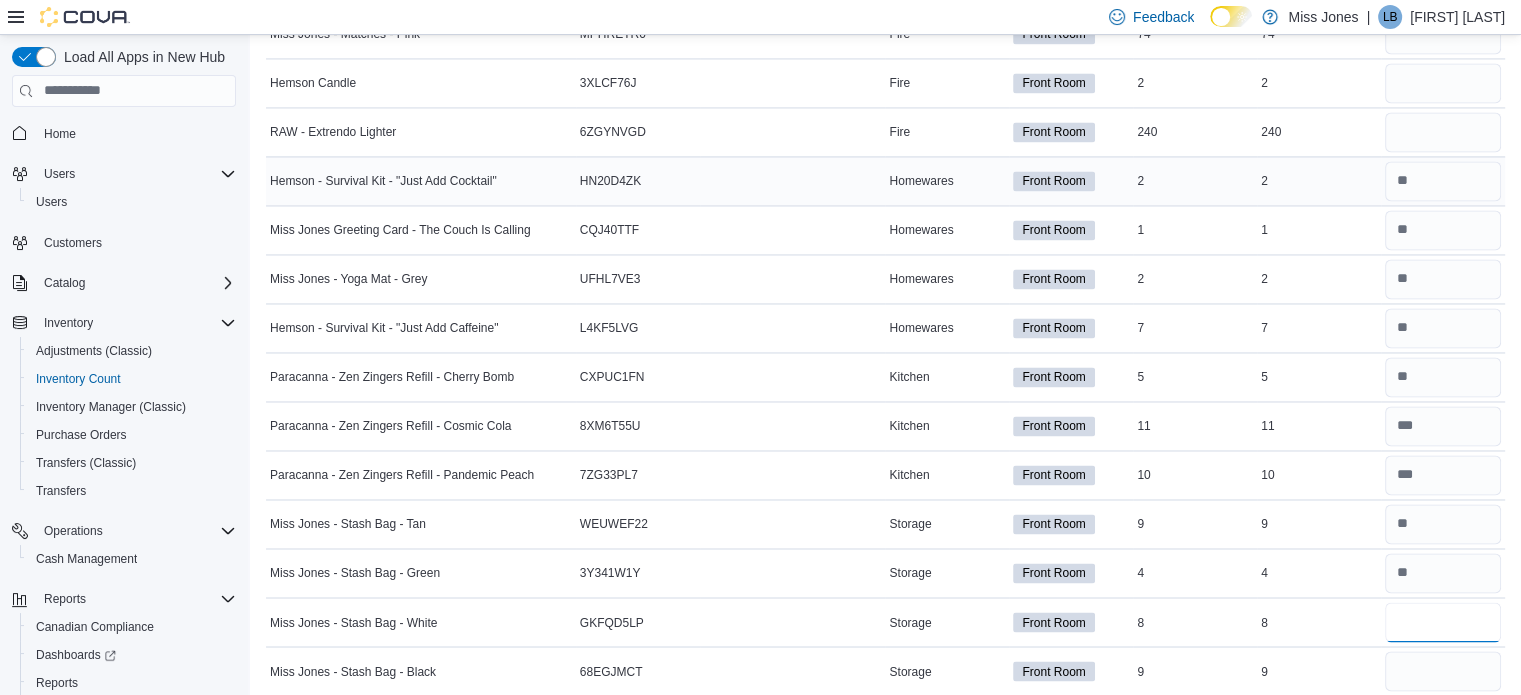 type on "*" 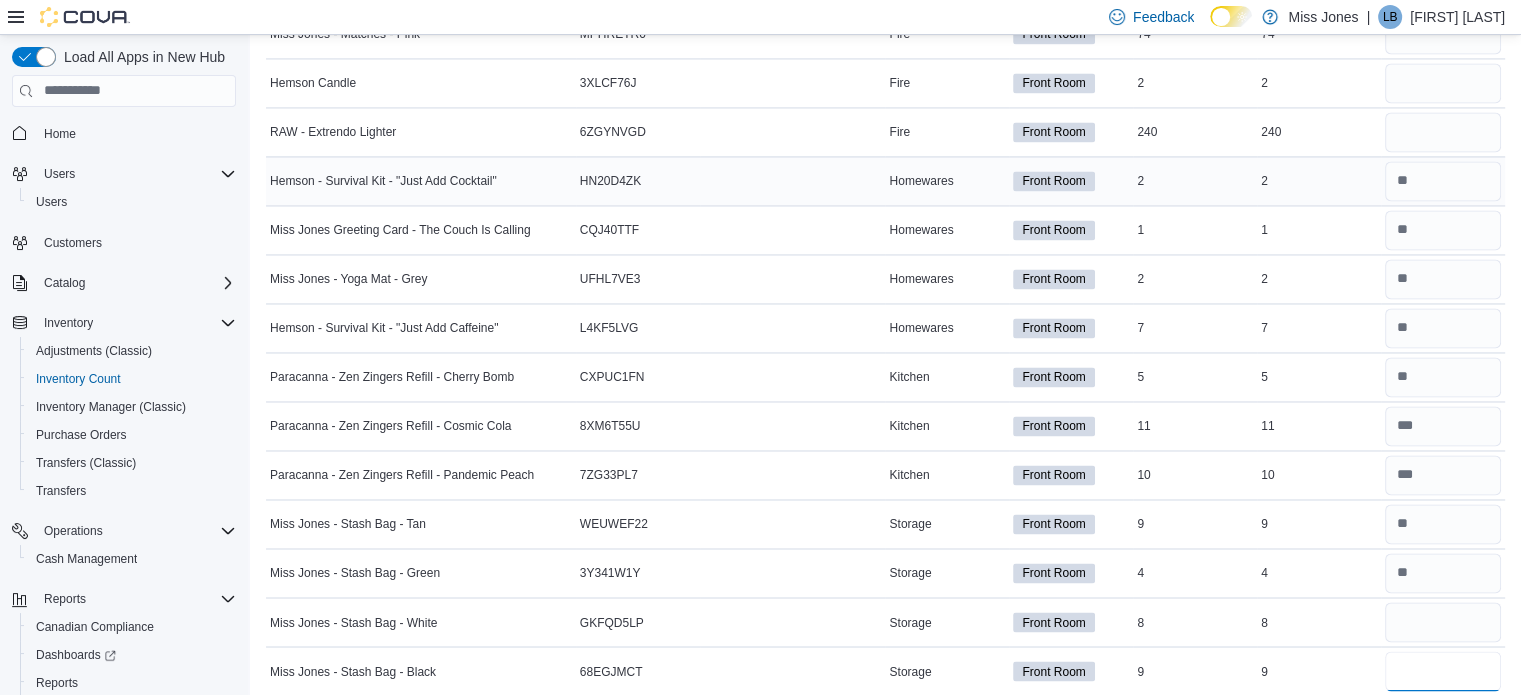 type 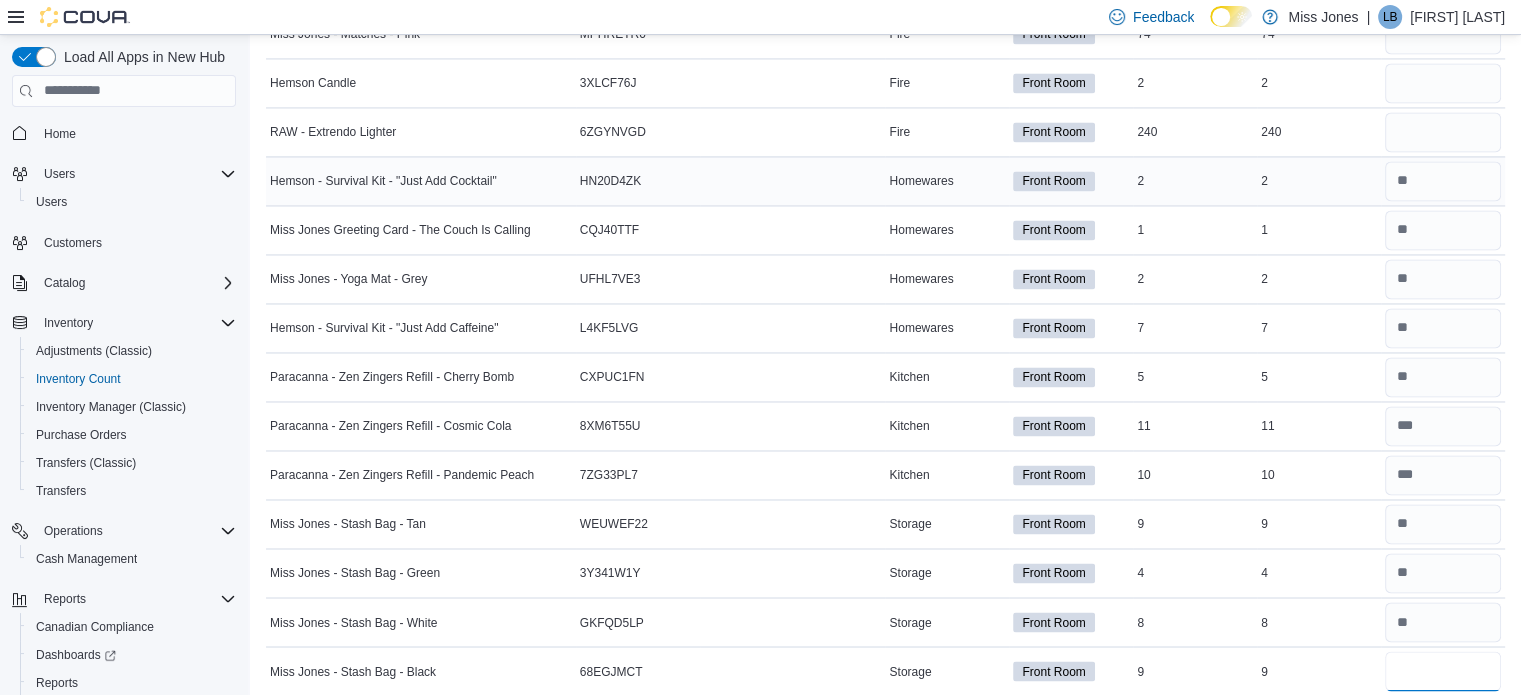 type on "*" 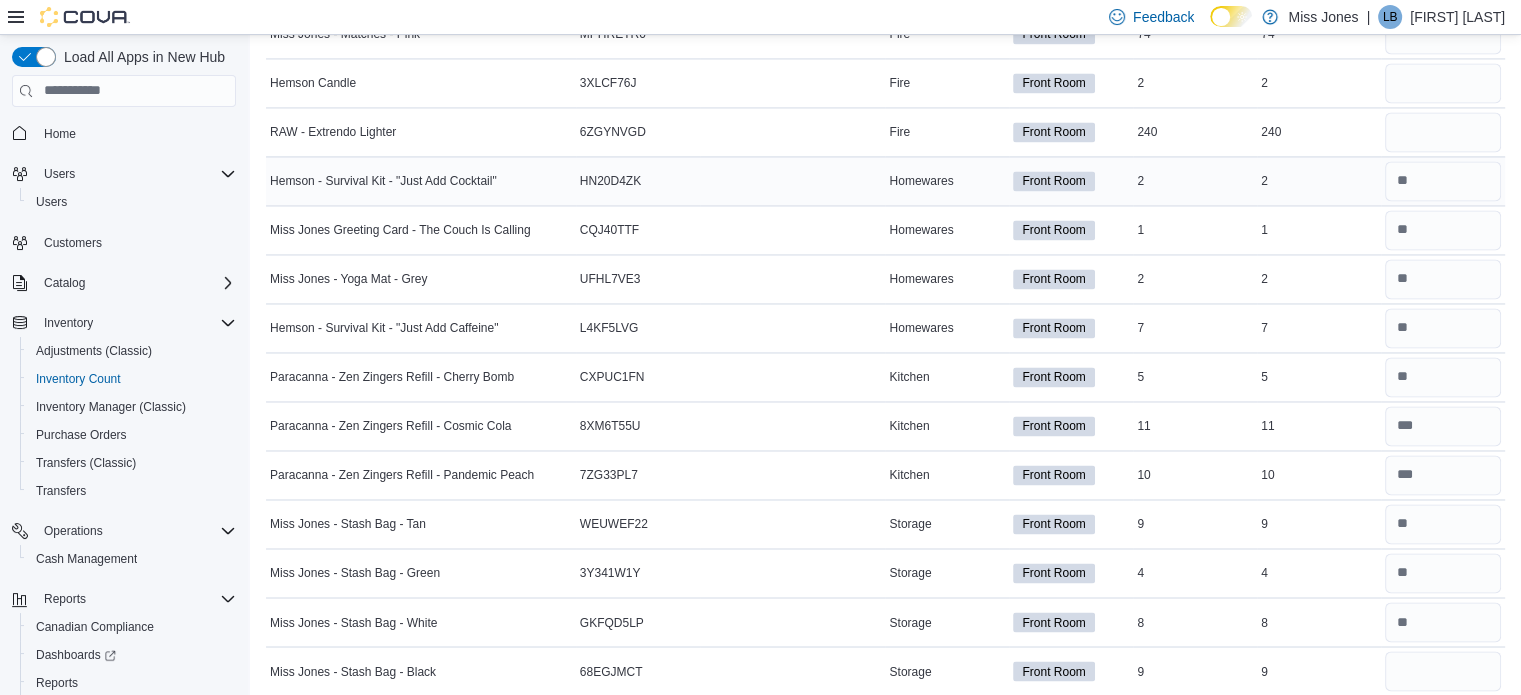 type 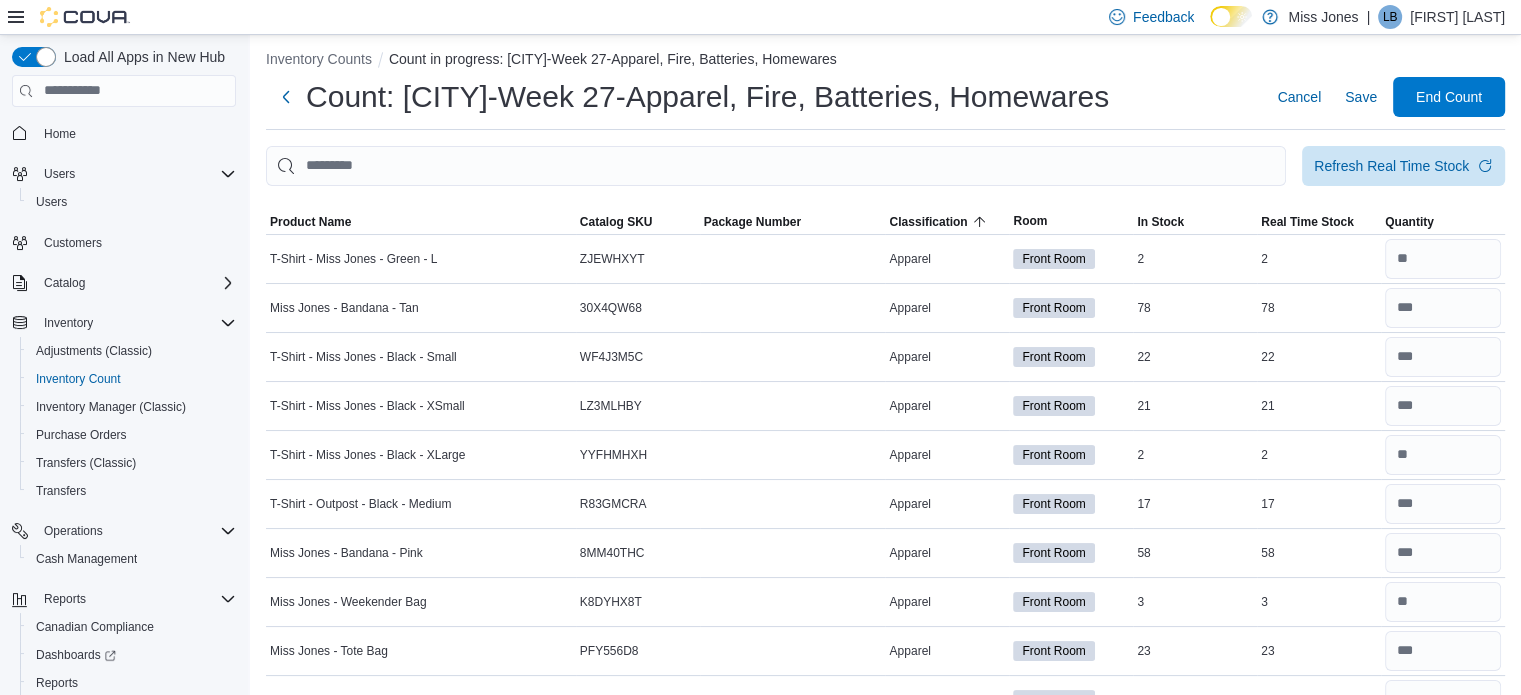 scroll, scrollTop: 0, scrollLeft: 0, axis: both 